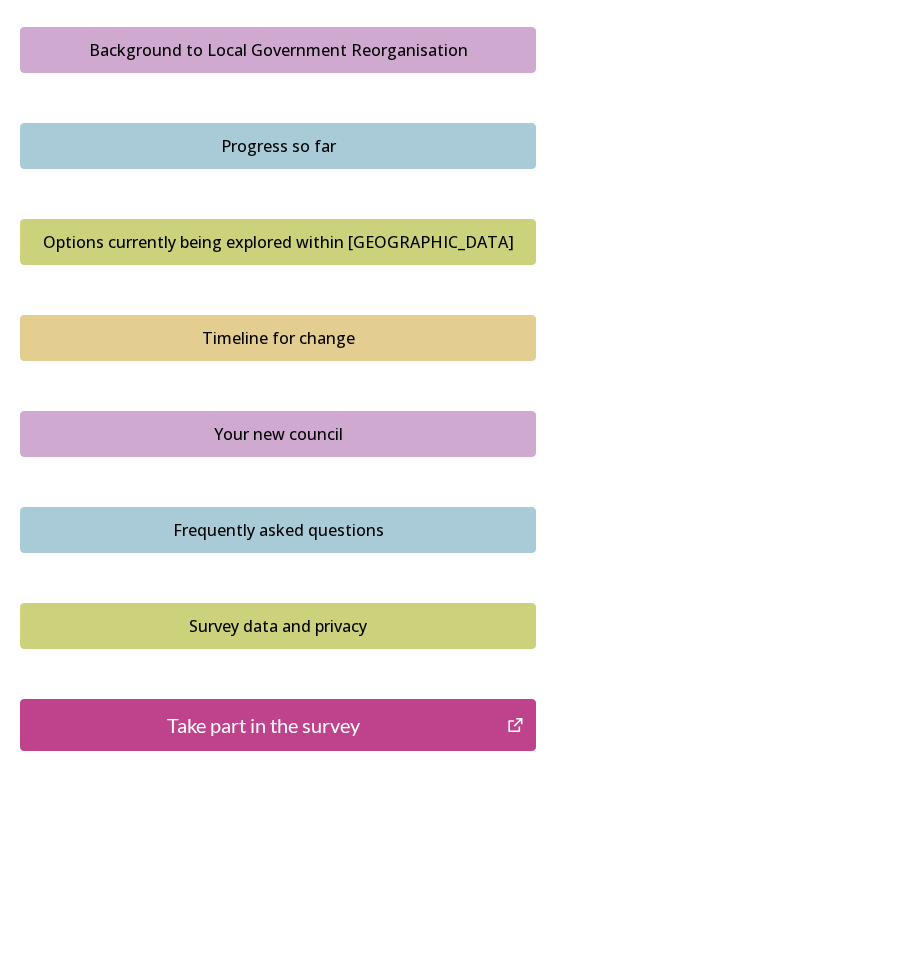 scroll, scrollTop: 1224, scrollLeft: 0, axis: vertical 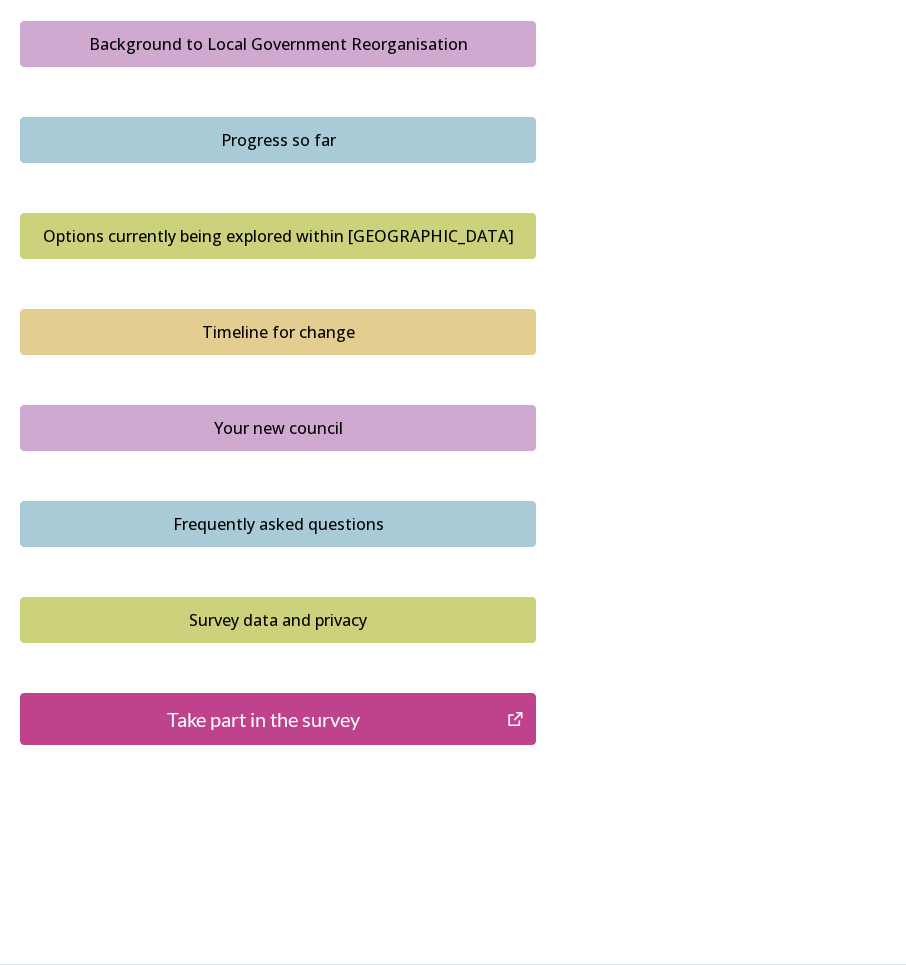click on "Take part in the survey" at bounding box center (263, 719) 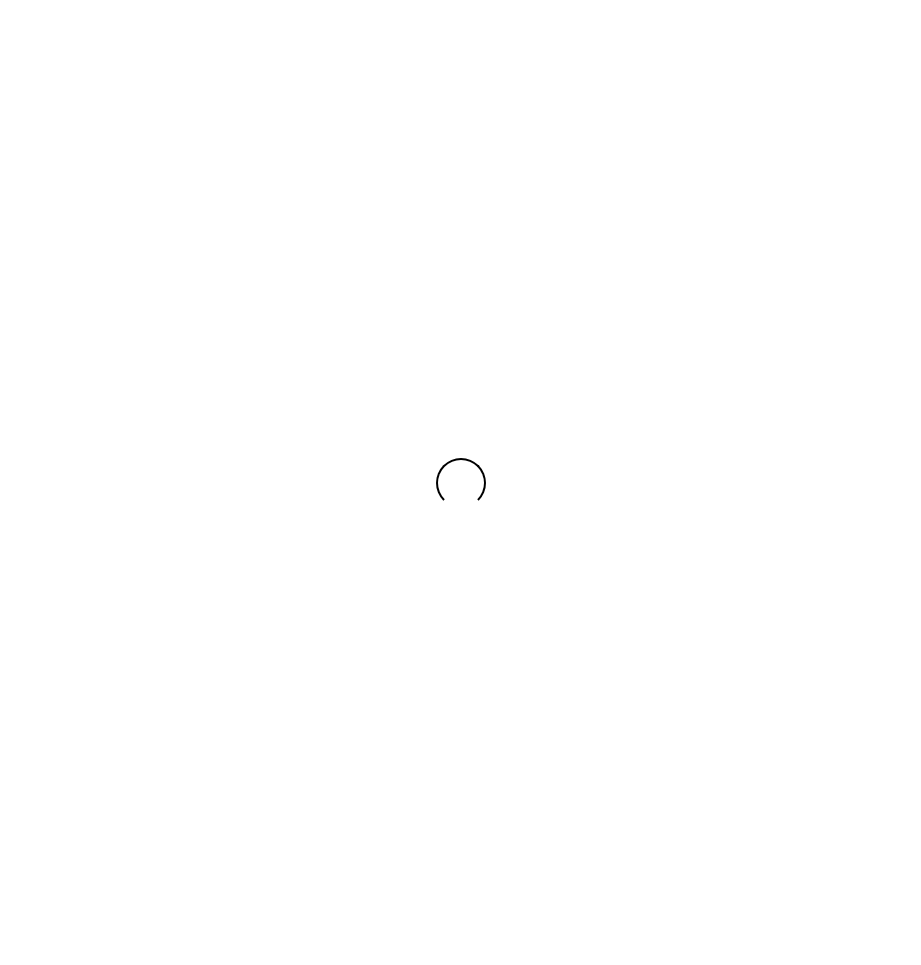 scroll, scrollTop: 0, scrollLeft: 0, axis: both 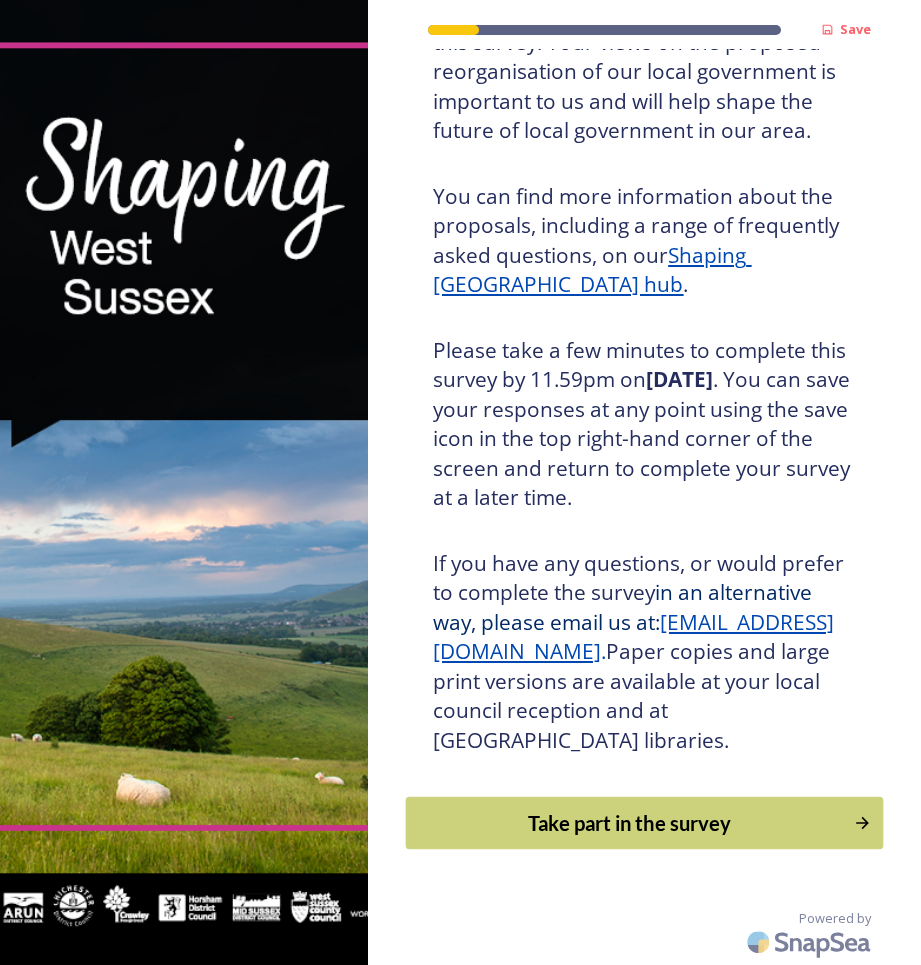 click on "Take part in the survey" at bounding box center [630, 823] 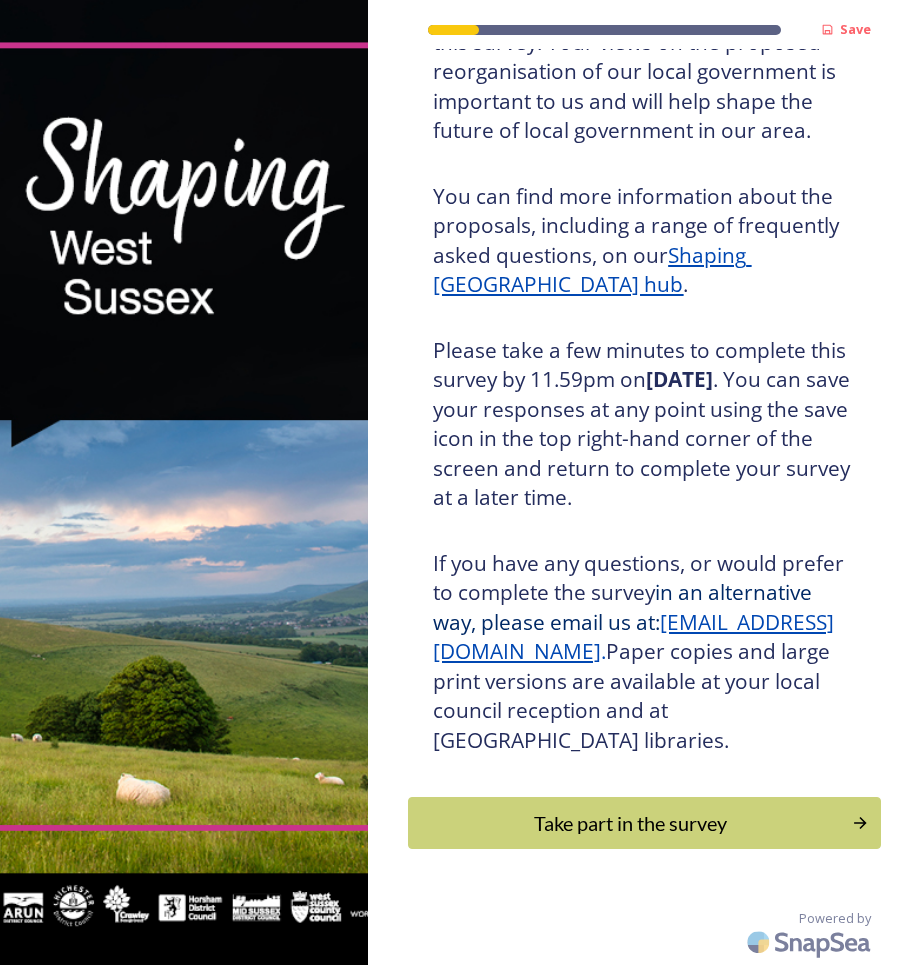 scroll, scrollTop: 0, scrollLeft: 0, axis: both 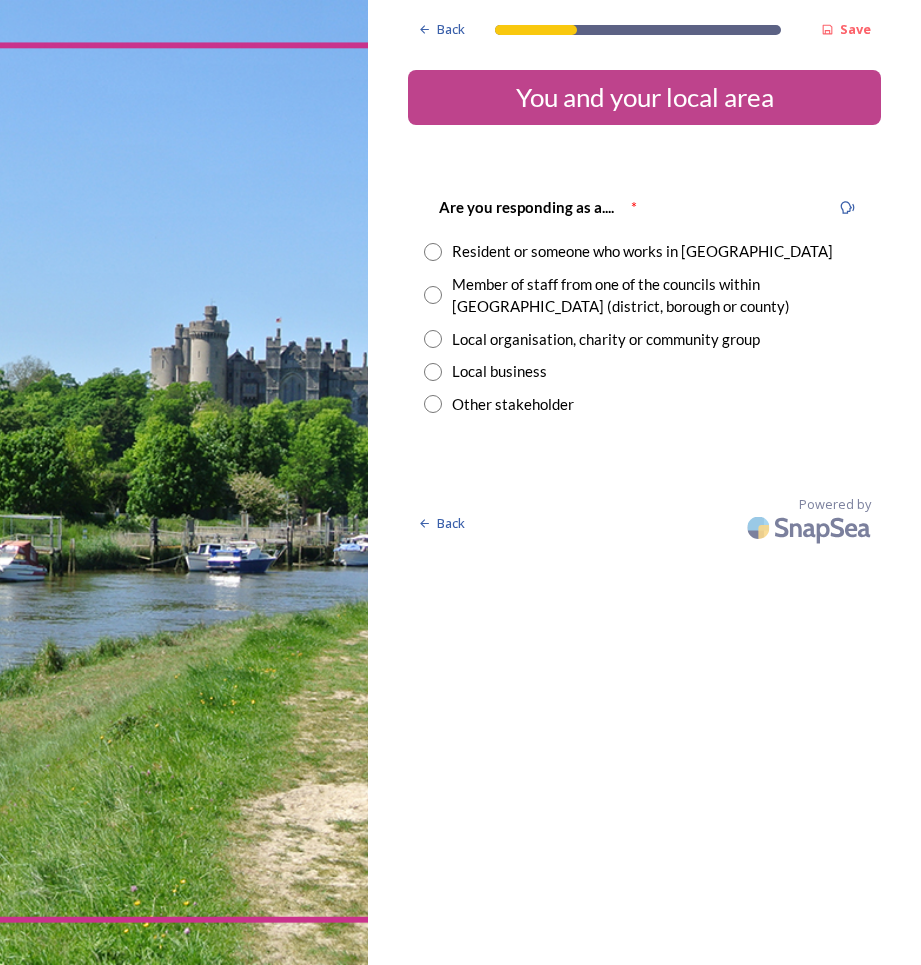 click at bounding box center (433, 295) 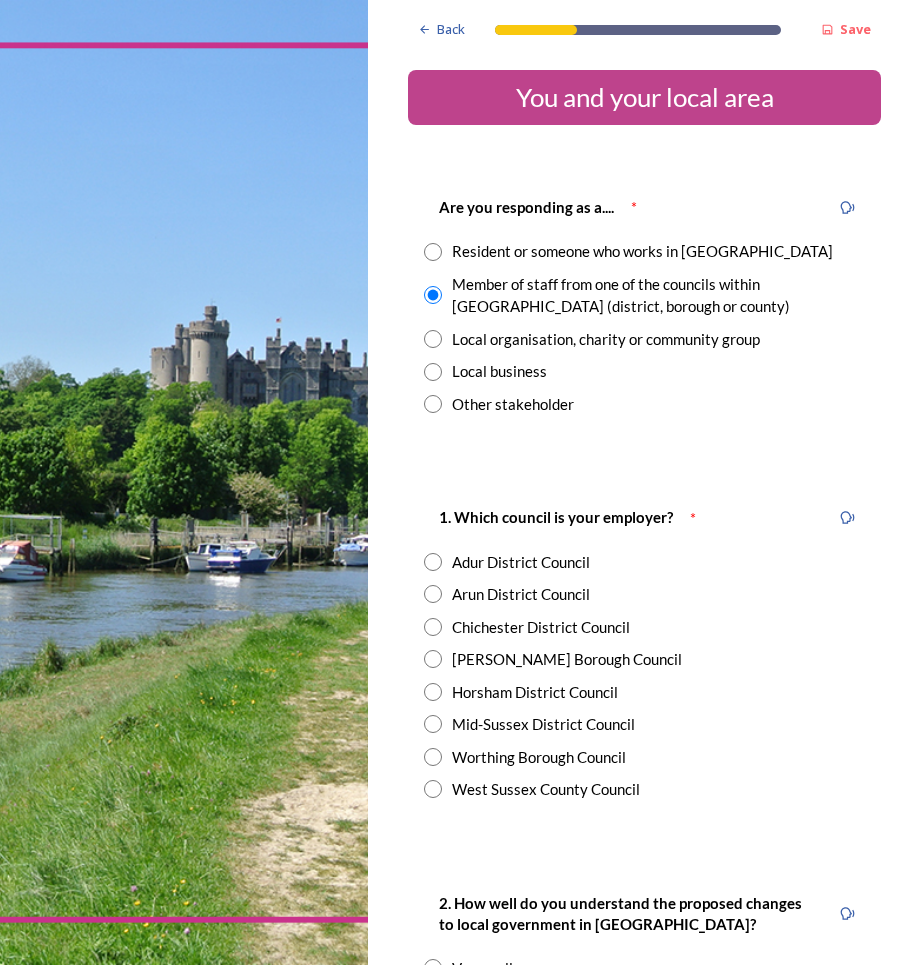 click at bounding box center (433, 627) 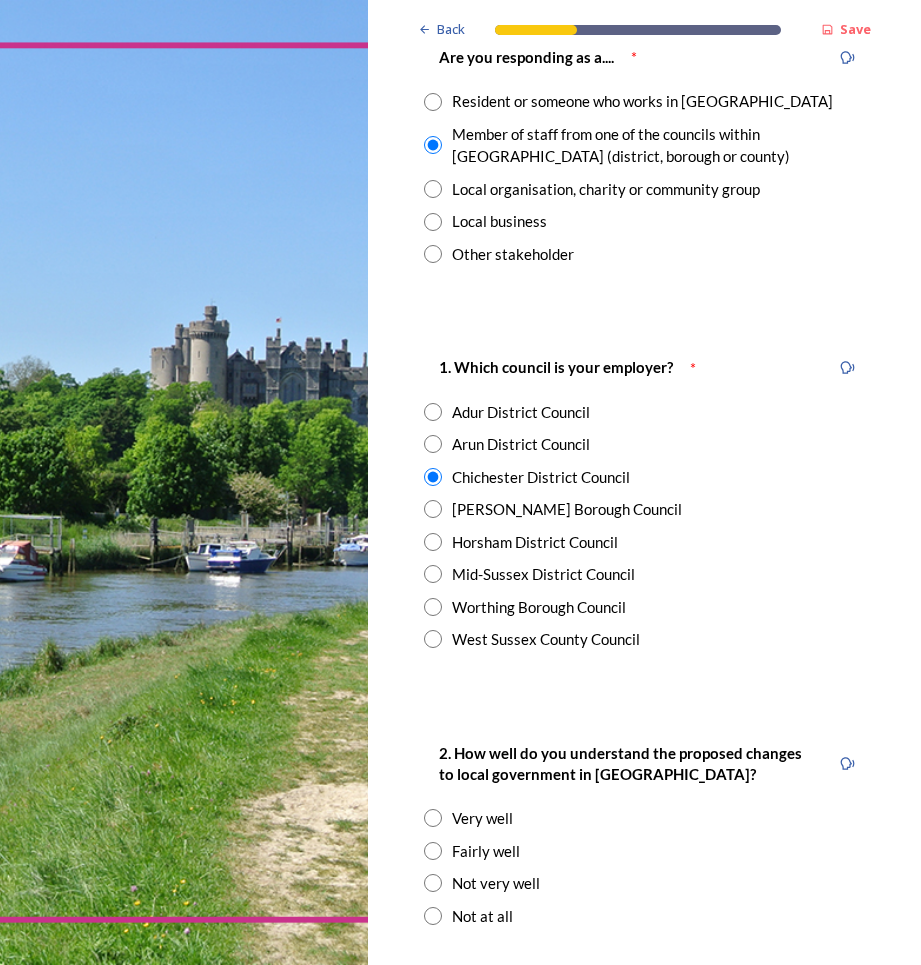 scroll, scrollTop: 200, scrollLeft: 0, axis: vertical 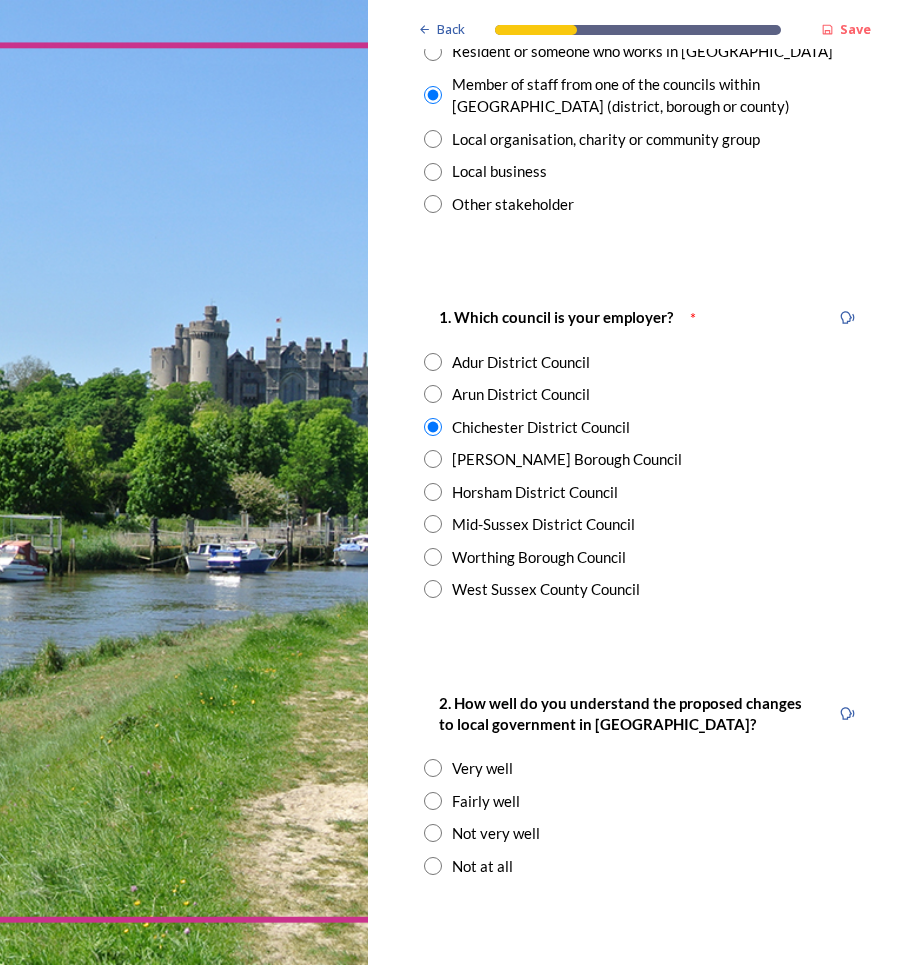 click at bounding box center (433, 801) 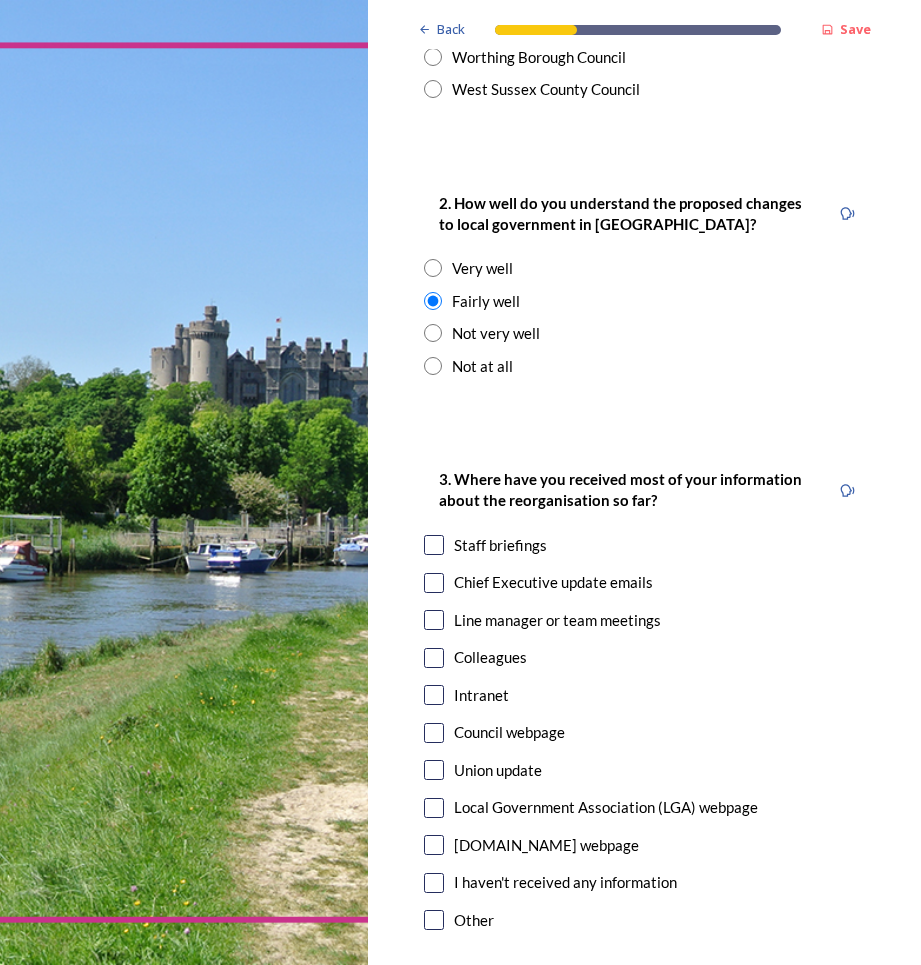 scroll, scrollTop: 800, scrollLeft: 0, axis: vertical 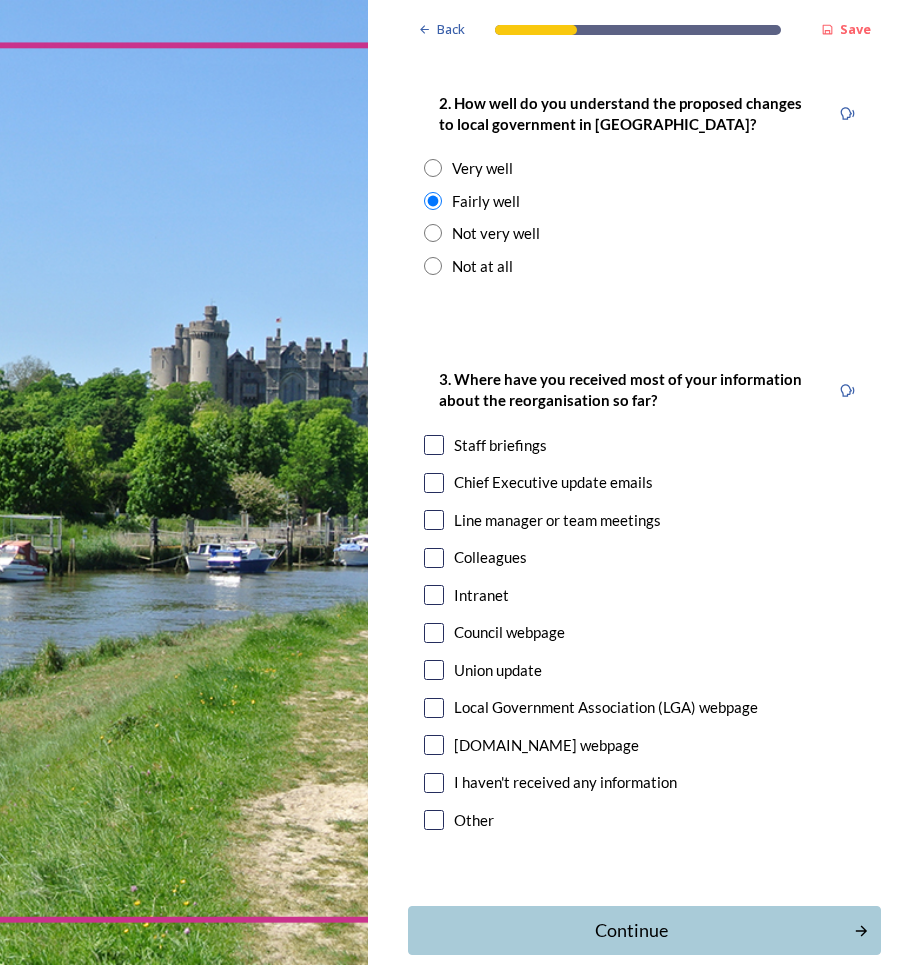 click at bounding box center [434, 445] 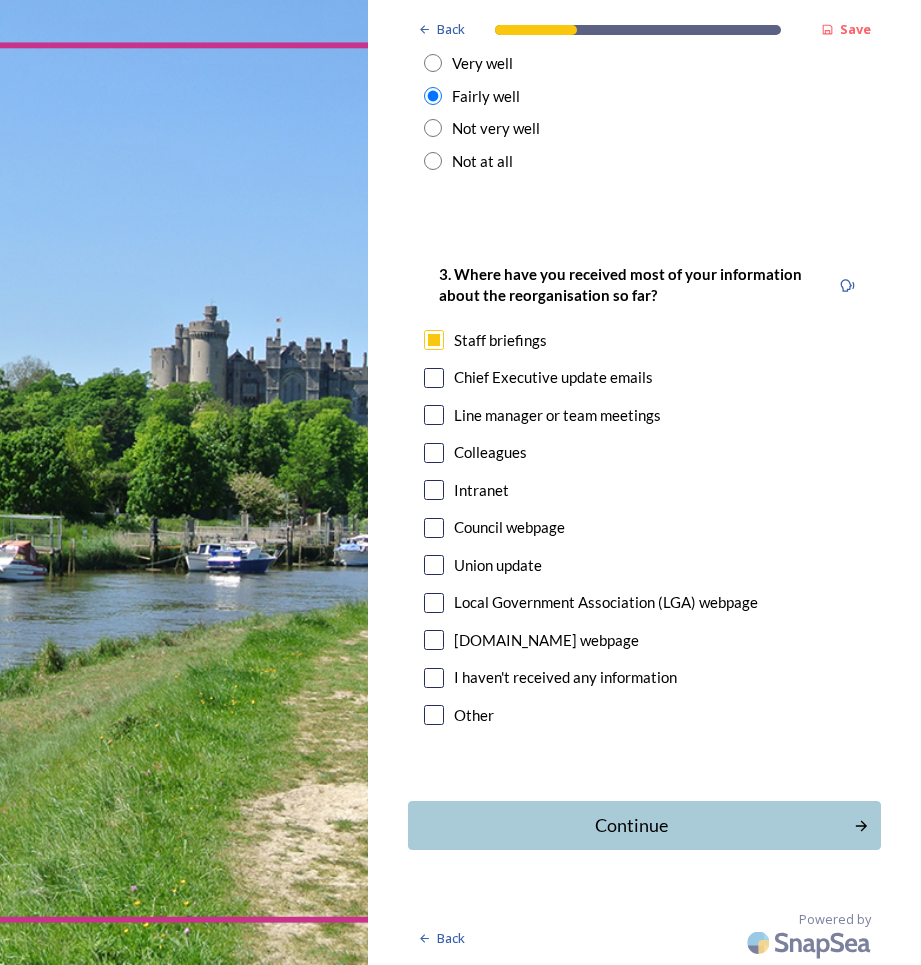 scroll, scrollTop: 906, scrollLeft: 0, axis: vertical 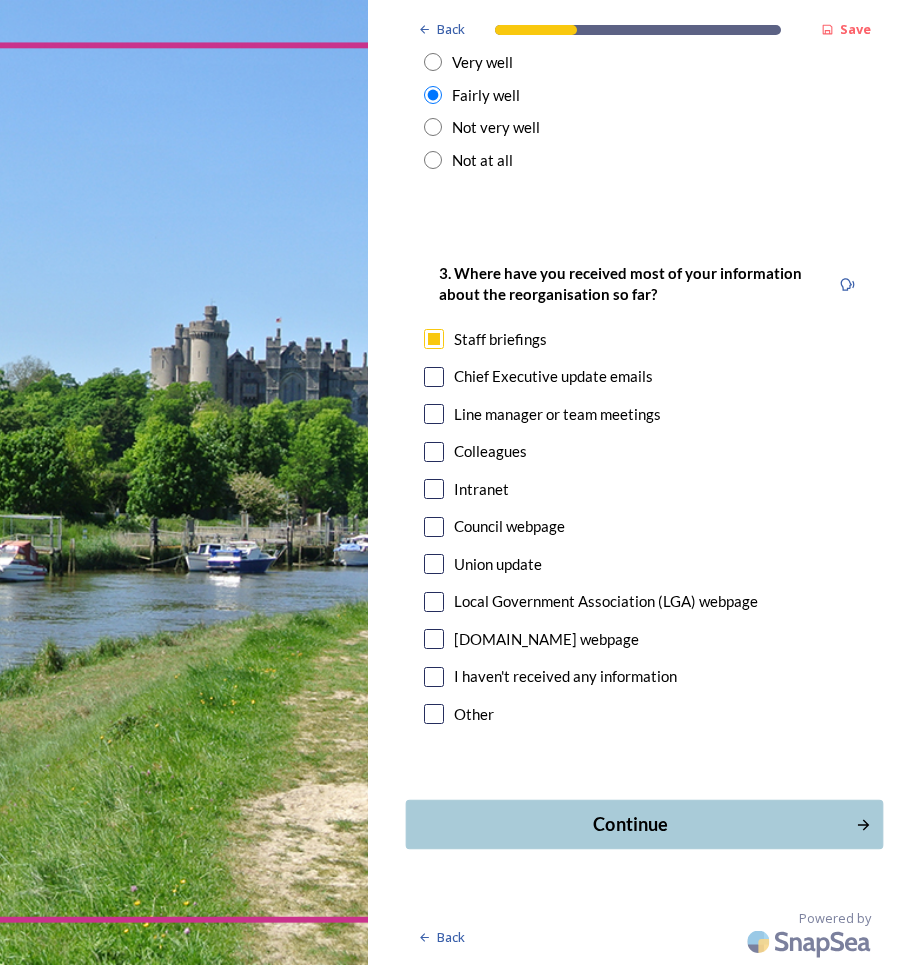 click on "Continue" at bounding box center (631, 824) 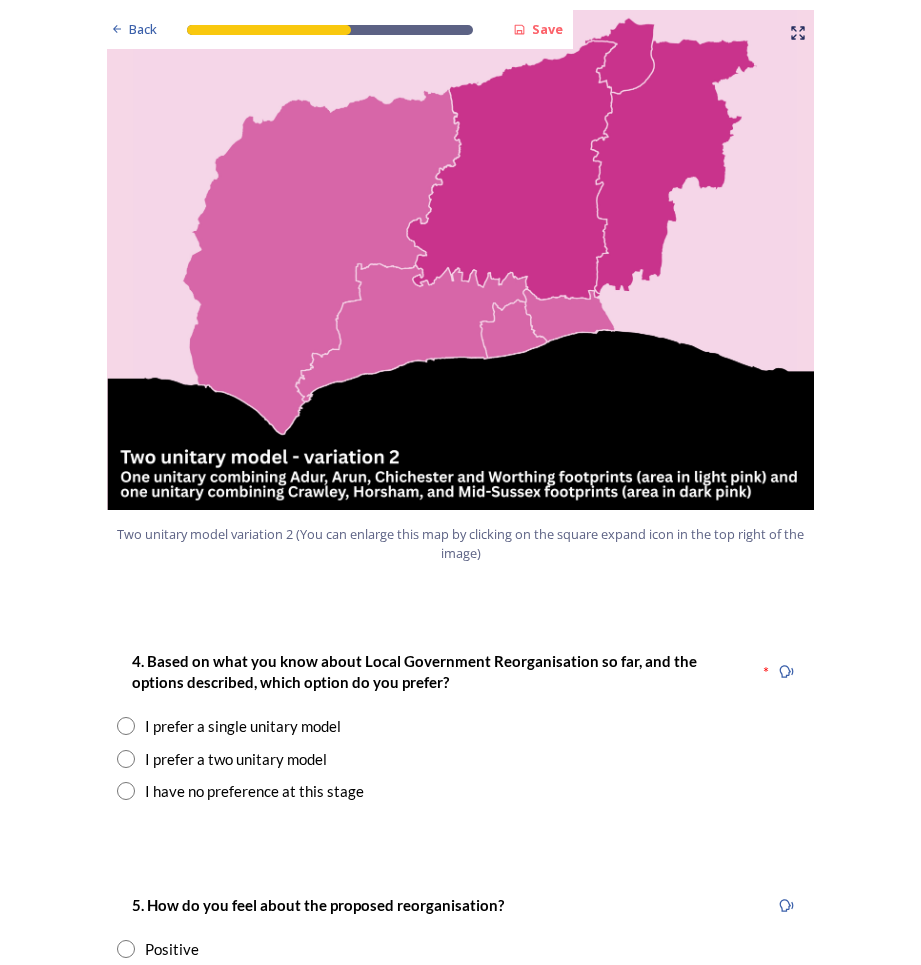 scroll, scrollTop: 2200, scrollLeft: 0, axis: vertical 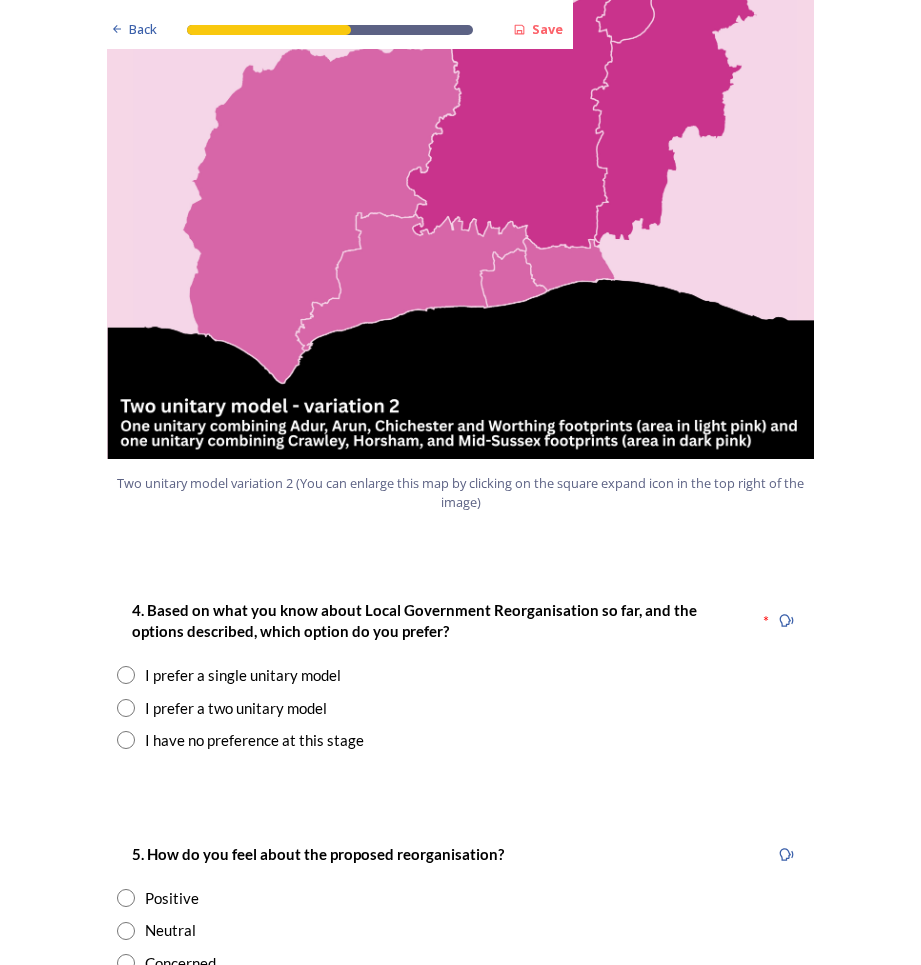 click at bounding box center [126, 708] 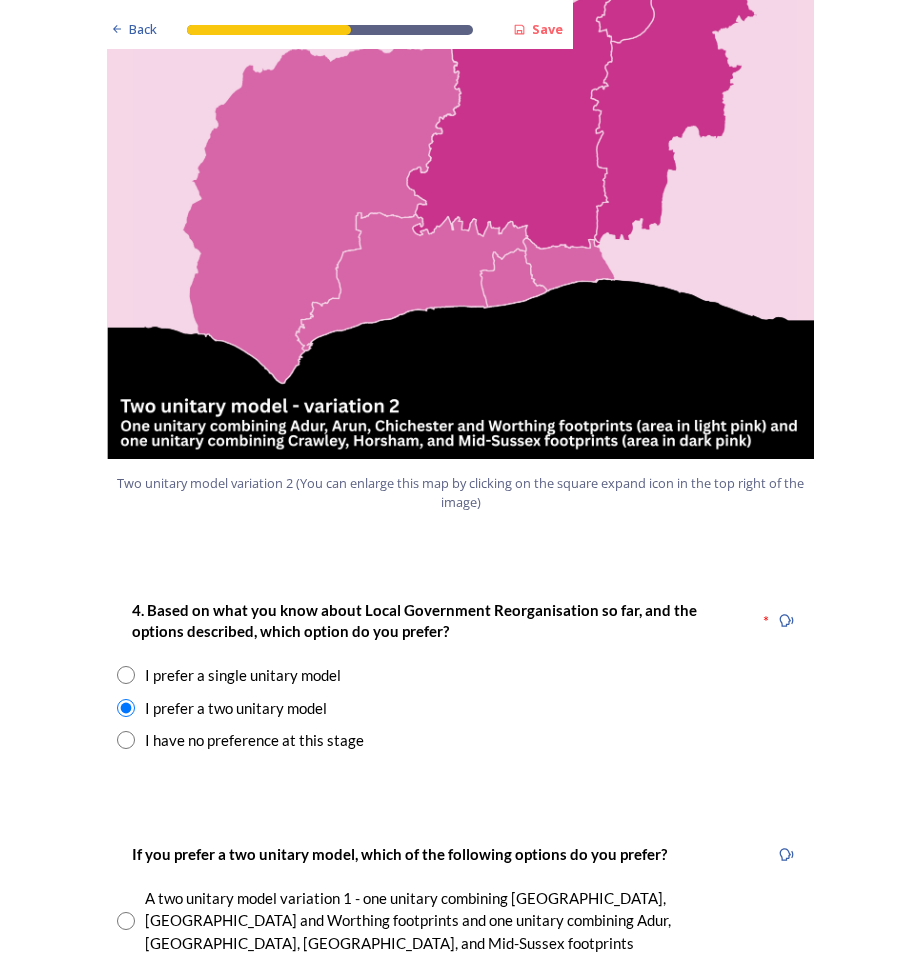scroll, scrollTop: 2300, scrollLeft: 0, axis: vertical 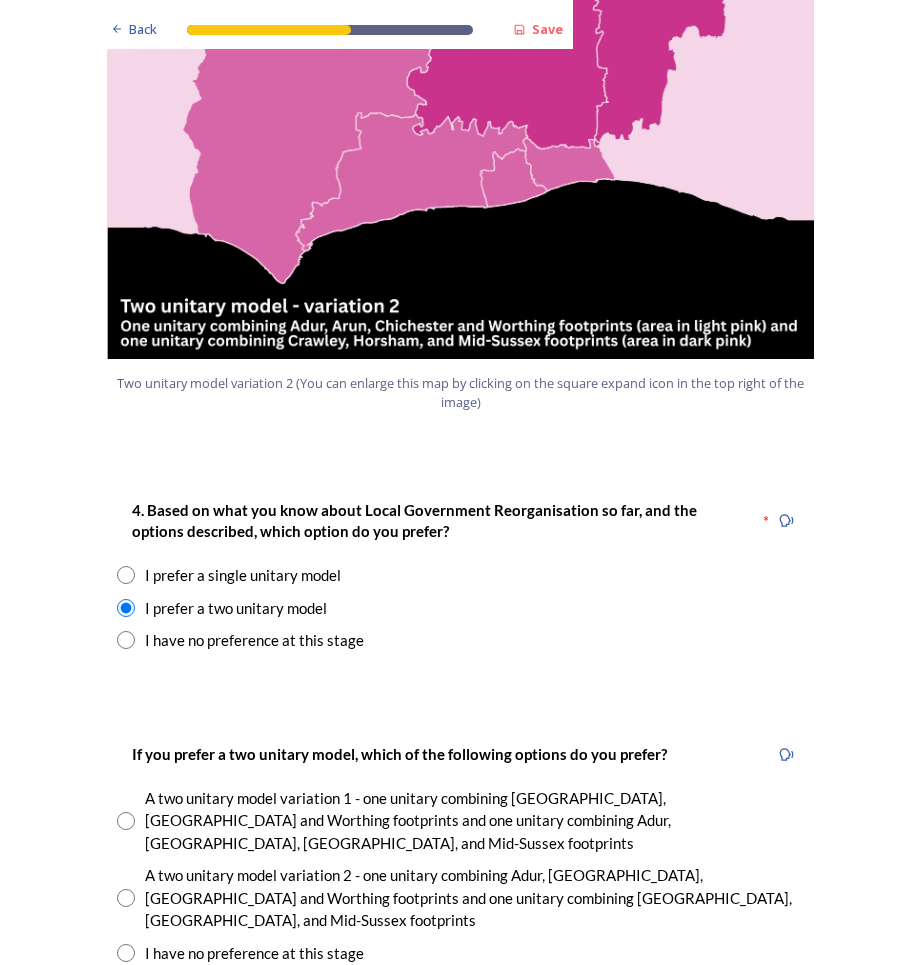 click at bounding box center (126, 821) 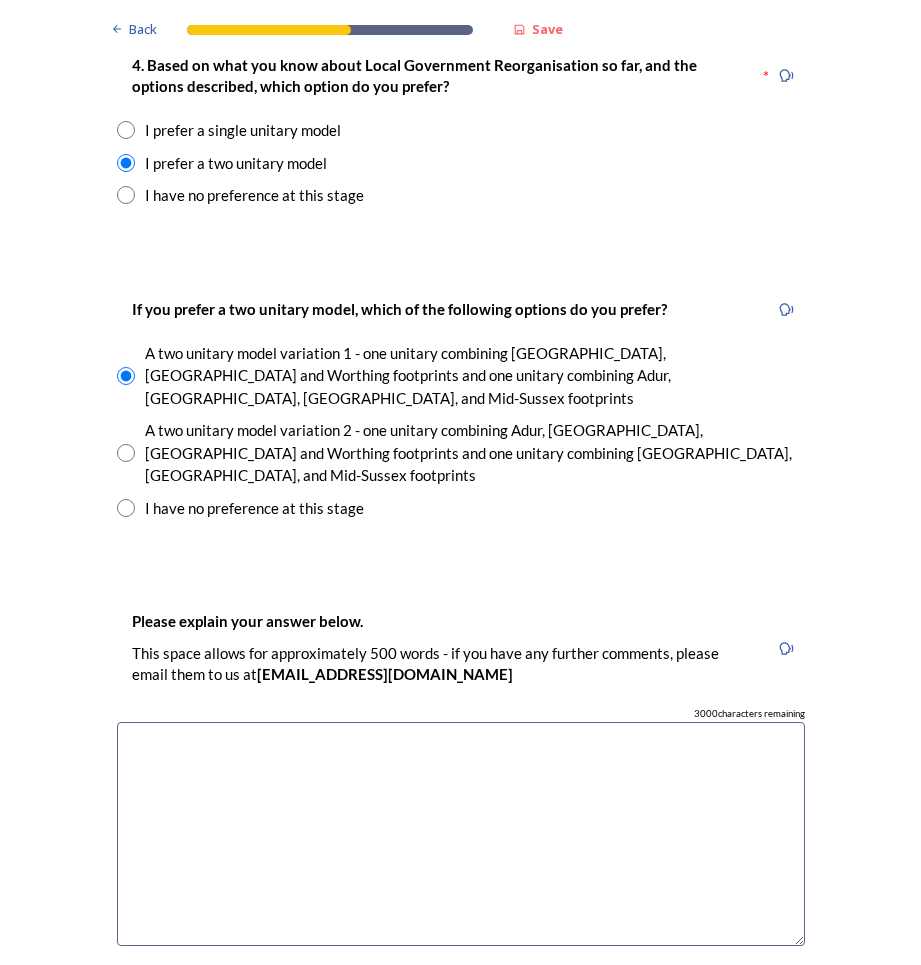 scroll, scrollTop: 2800, scrollLeft: 0, axis: vertical 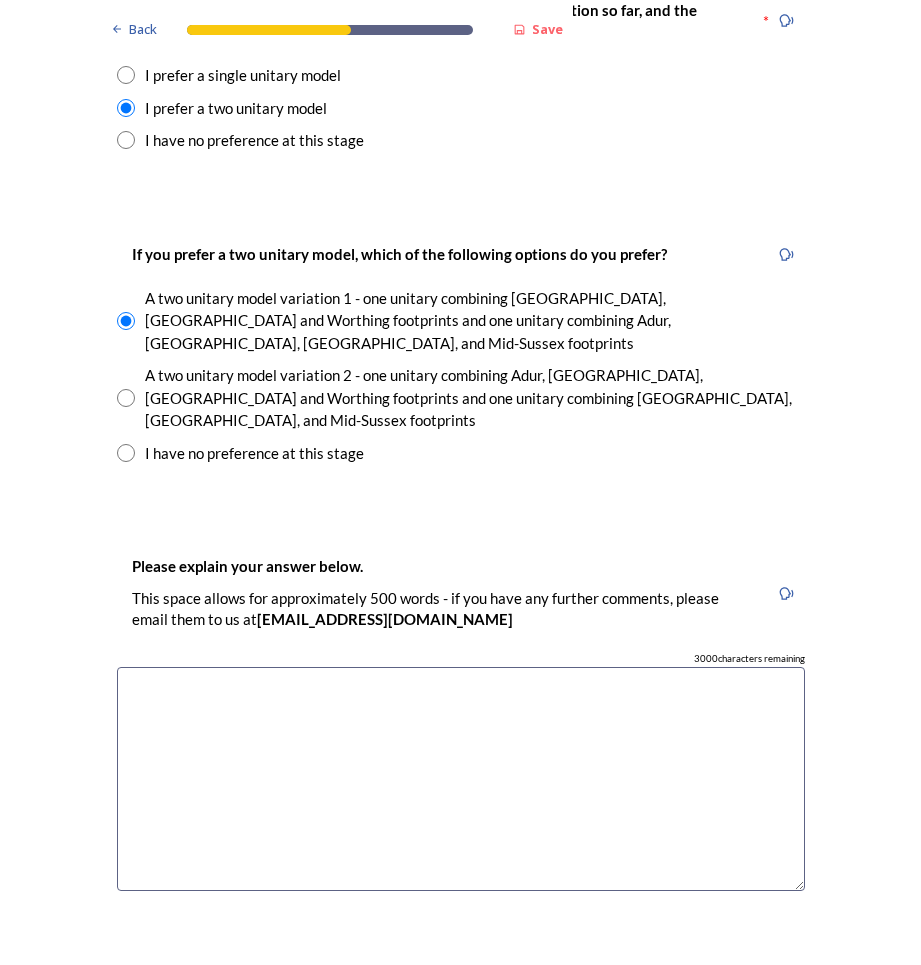 click at bounding box center (461, 779) 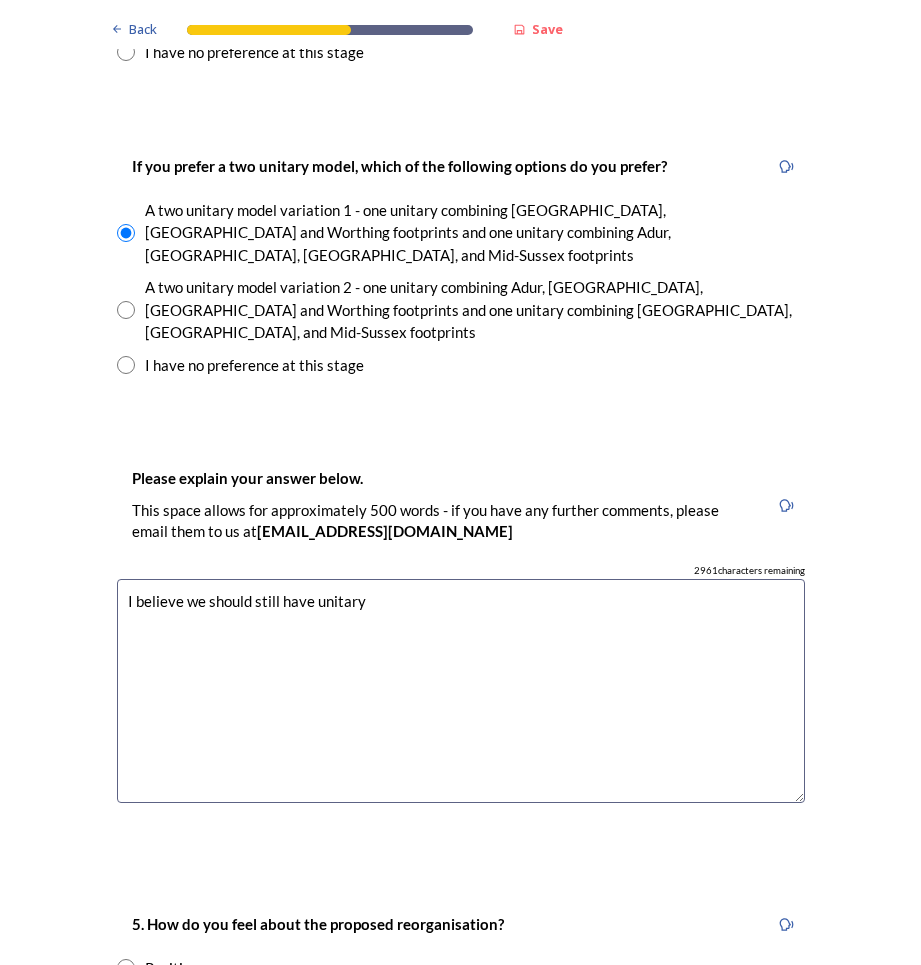 scroll, scrollTop: 3000, scrollLeft: 0, axis: vertical 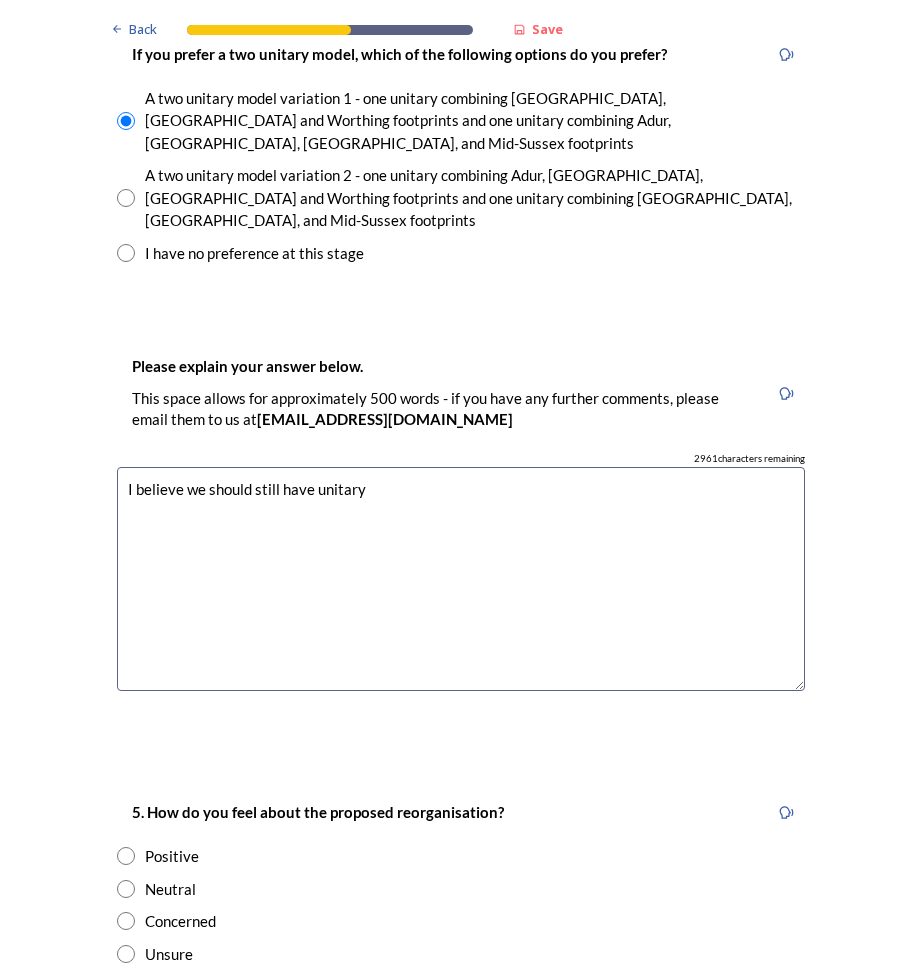 drag, startPoint x: 374, startPoint y: 397, endPoint x: 113, endPoint y: 389, distance: 261.1226 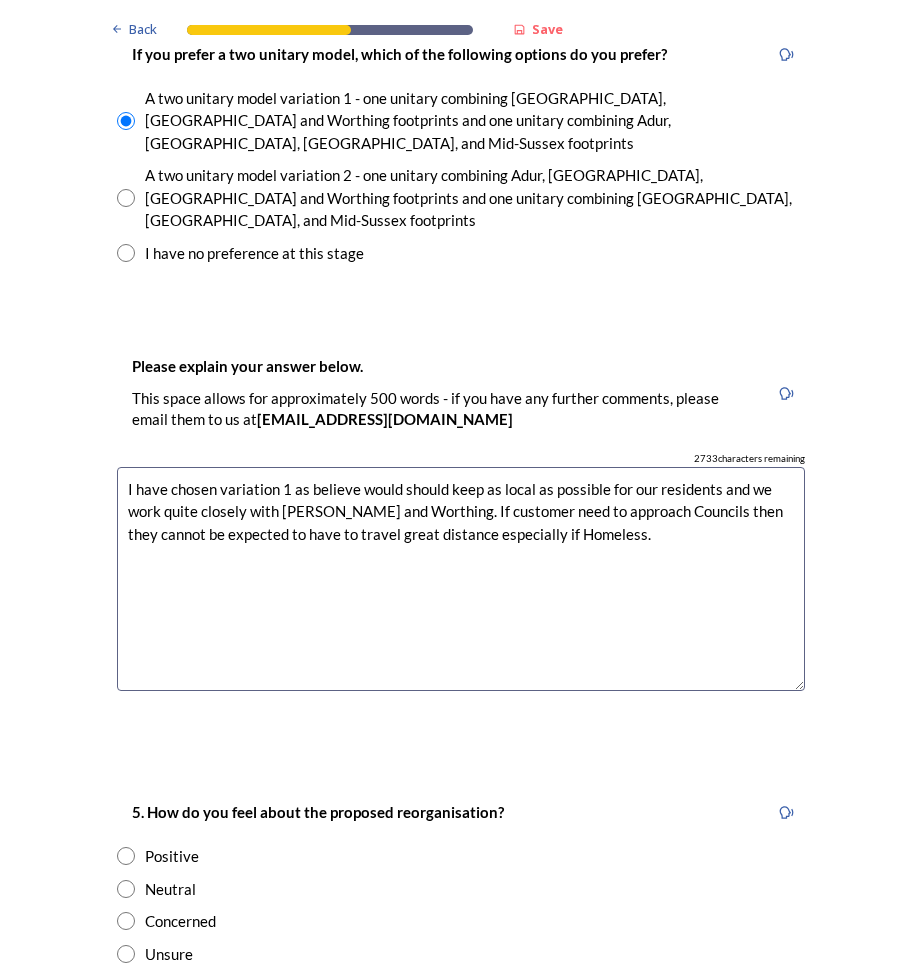 scroll, scrollTop: 3100, scrollLeft: 0, axis: vertical 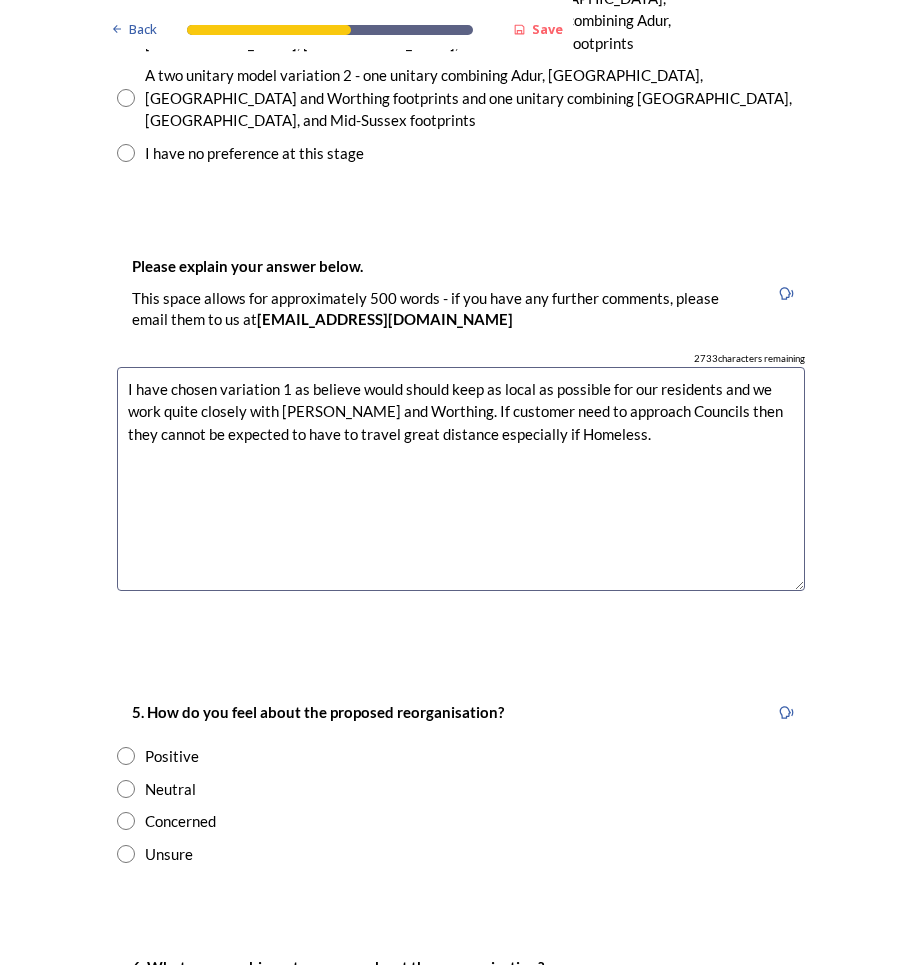 type on "I have chosen variation 1 as believe would should keep as local as possible for our residents and we work quite closely with [PERSON_NAME] and Worthing. If customer need to approach Councils then they cannot be expected to have to travel great distance especially if Homeless." 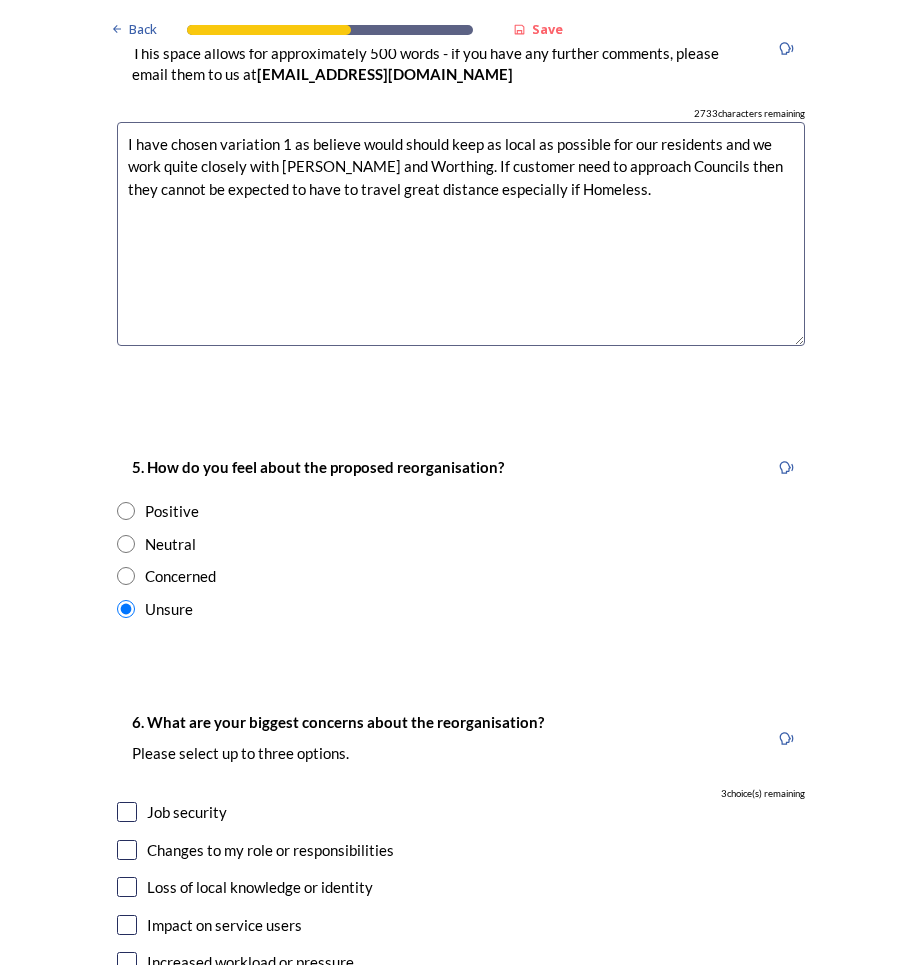 scroll, scrollTop: 3400, scrollLeft: 0, axis: vertical 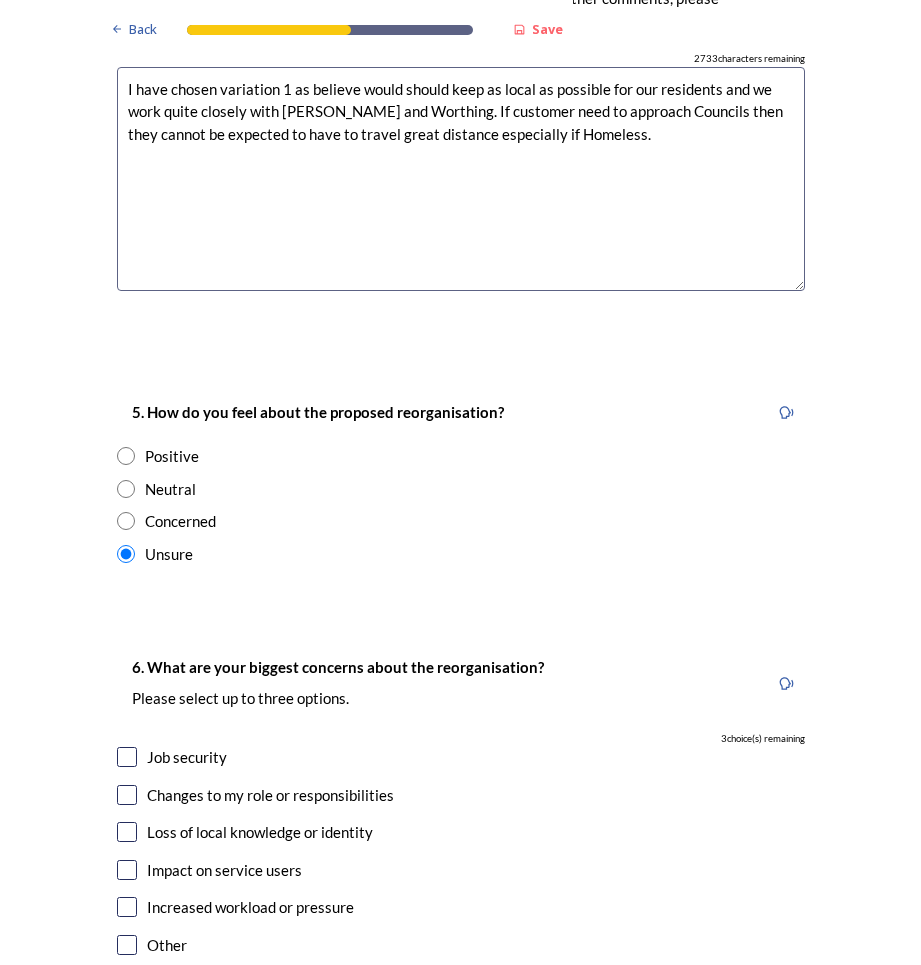 click at bounding box center (127, 870) 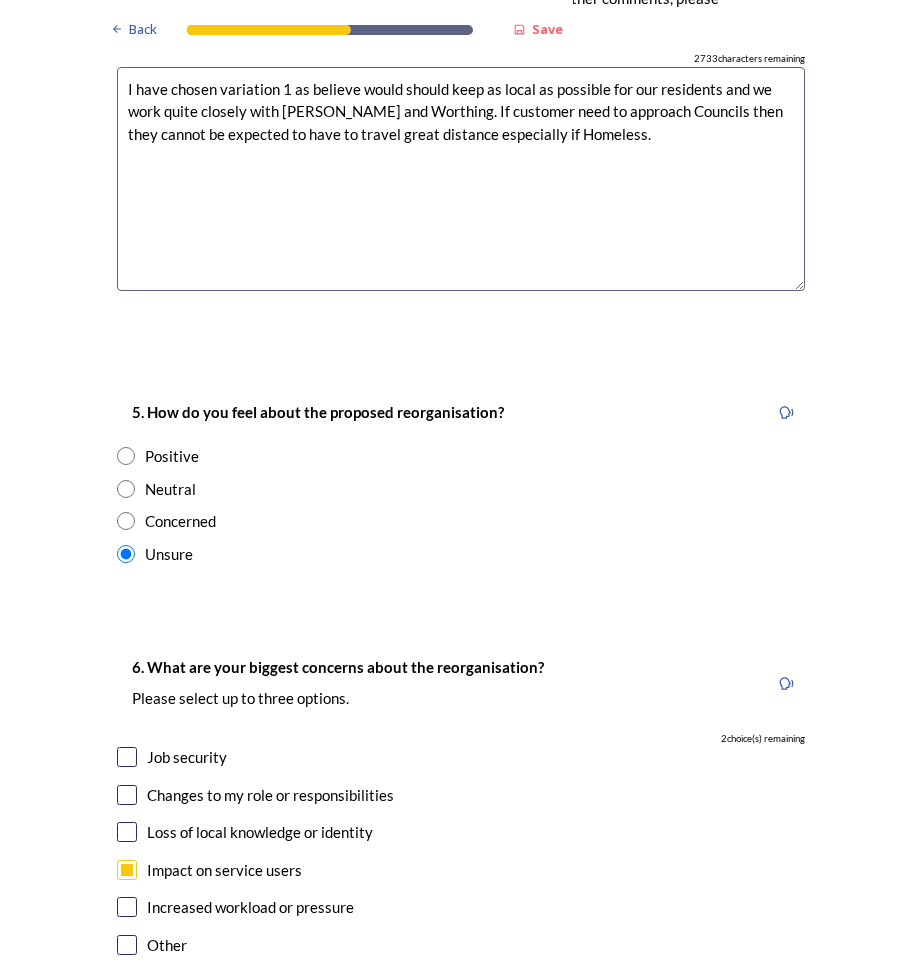 click at bounding box center [127, 832] 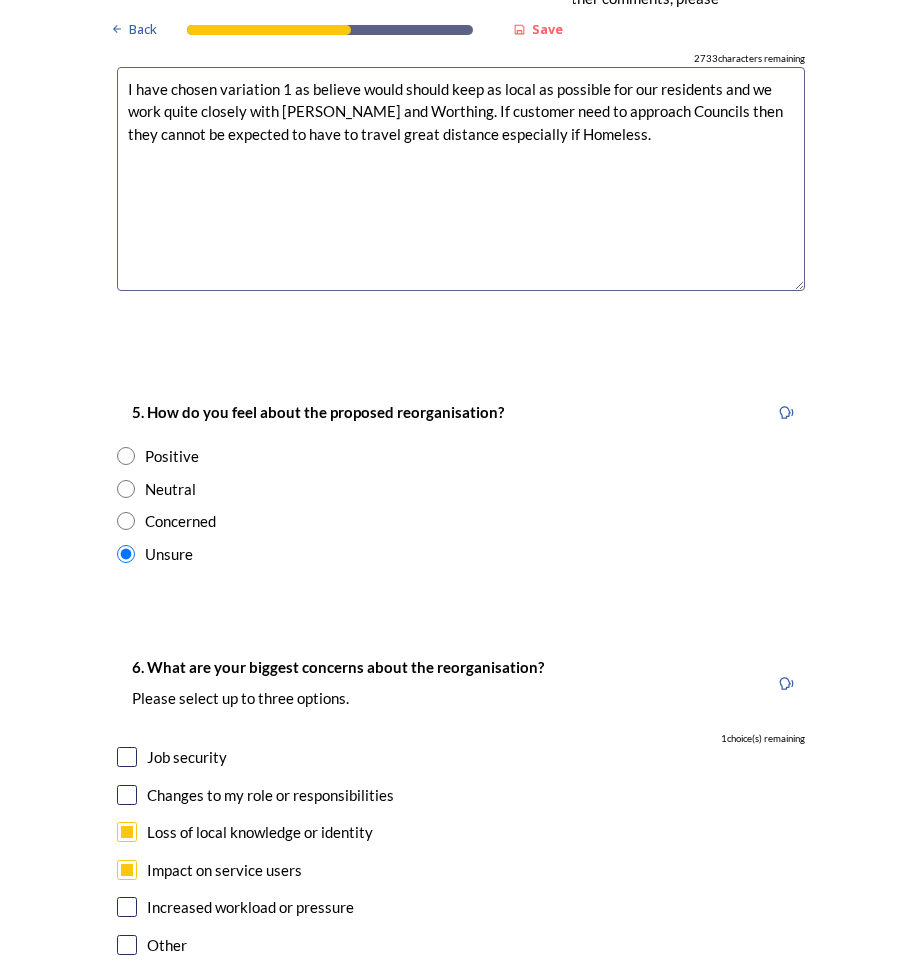 click at bounding box center (127, 832) 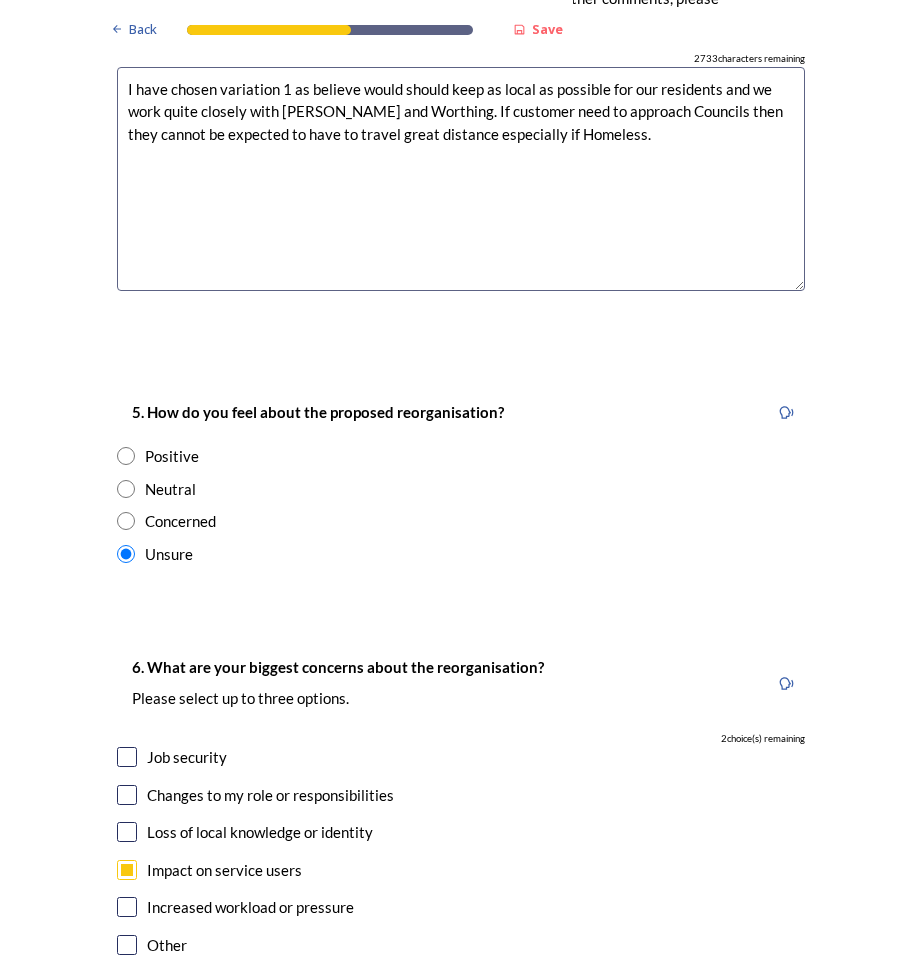 click at bounding box center [127, 795] 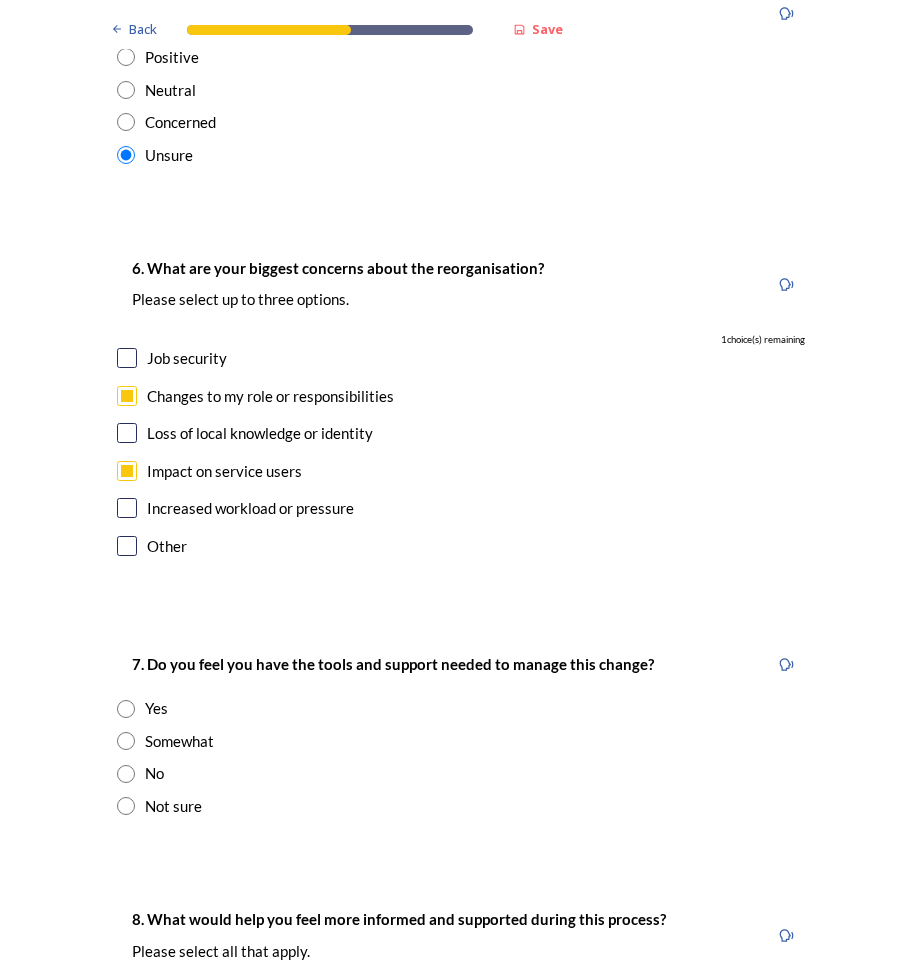 scroll, scrollTop: 3800, scrollLeft: 0, axis: vertical 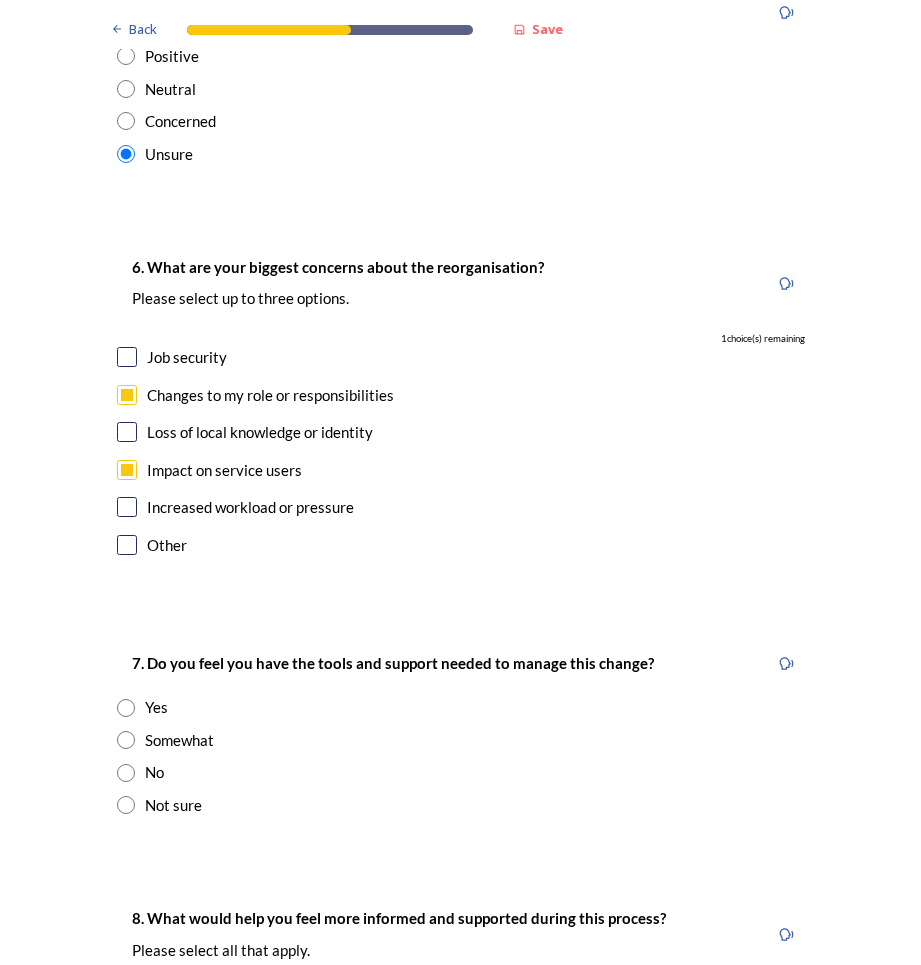 click at bounding box center [126, 740] 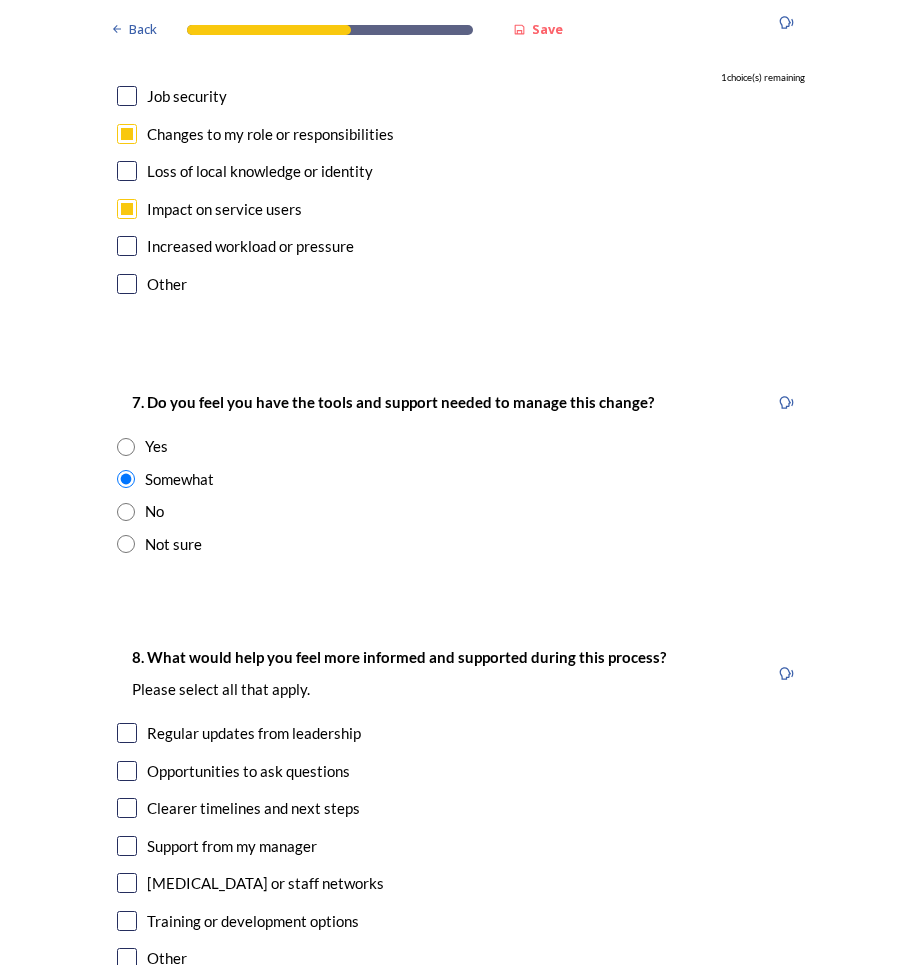 scroll, scrollTop: 4100, scrollLeft: 0, axis: vertical 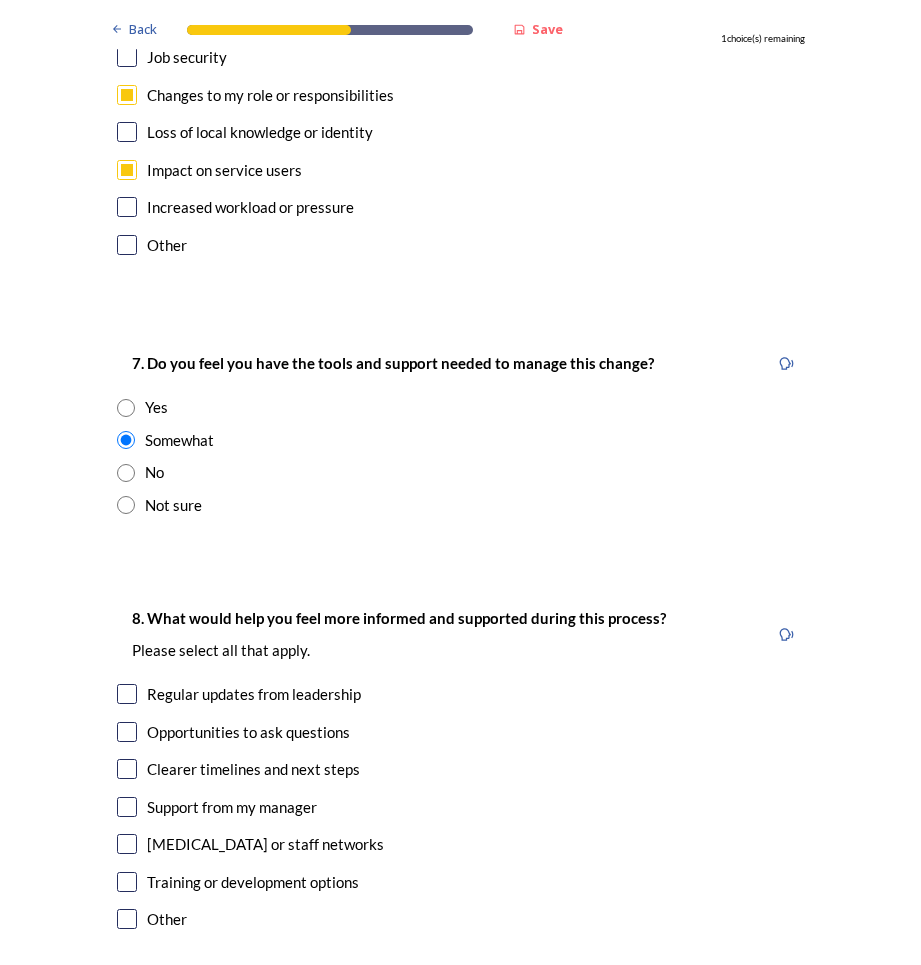 click at bounding box center (126, 408) 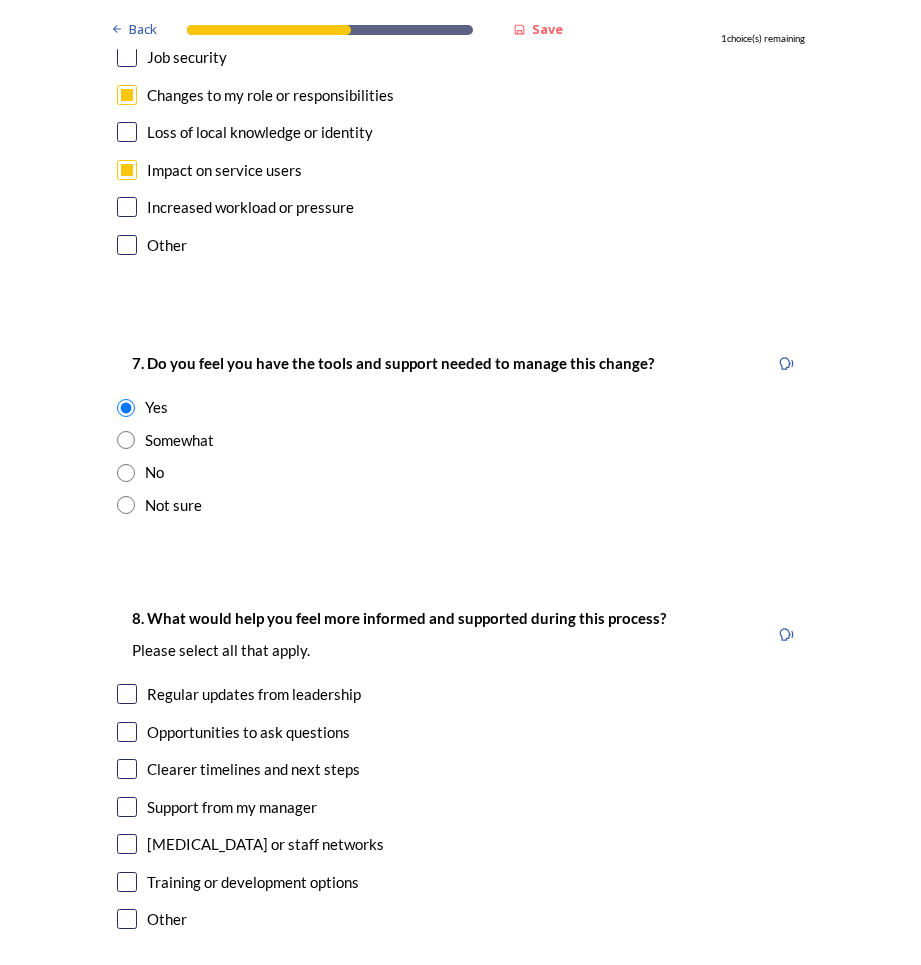 click at bounding box center (127, 769) 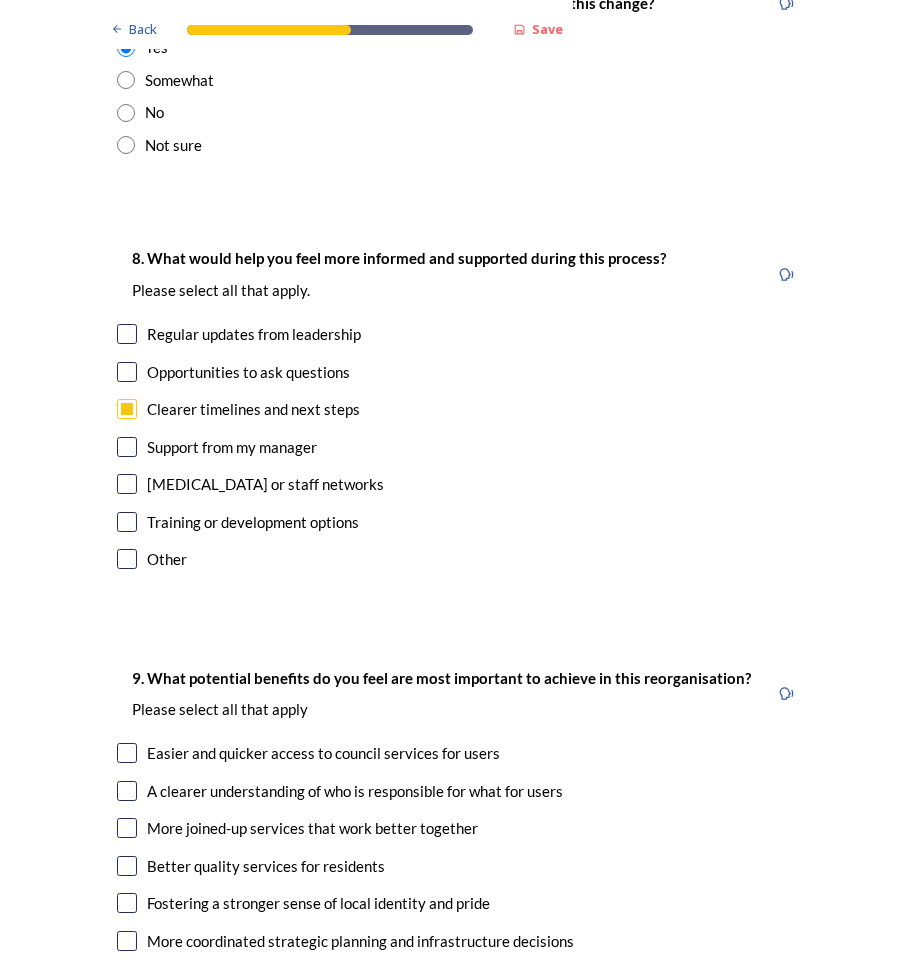 scroll, scrollTop: 4500, scrollLeft: 0, axis: vertical 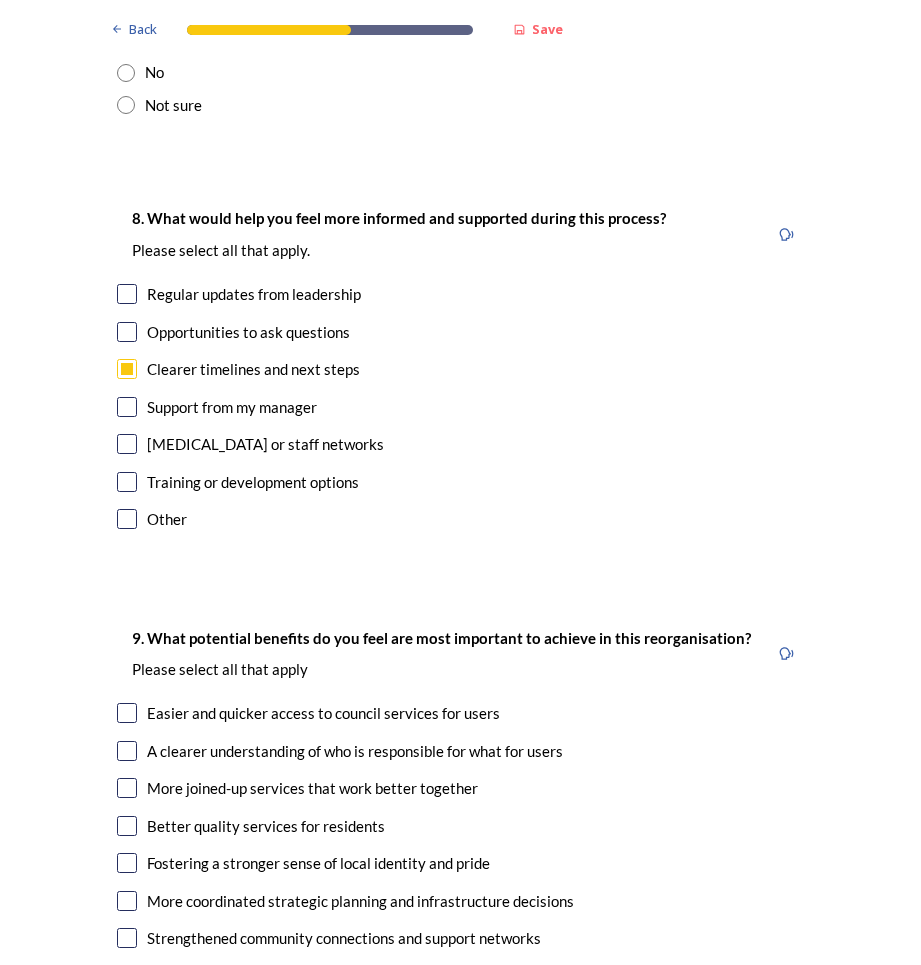 click at bounding box center [127, 713] 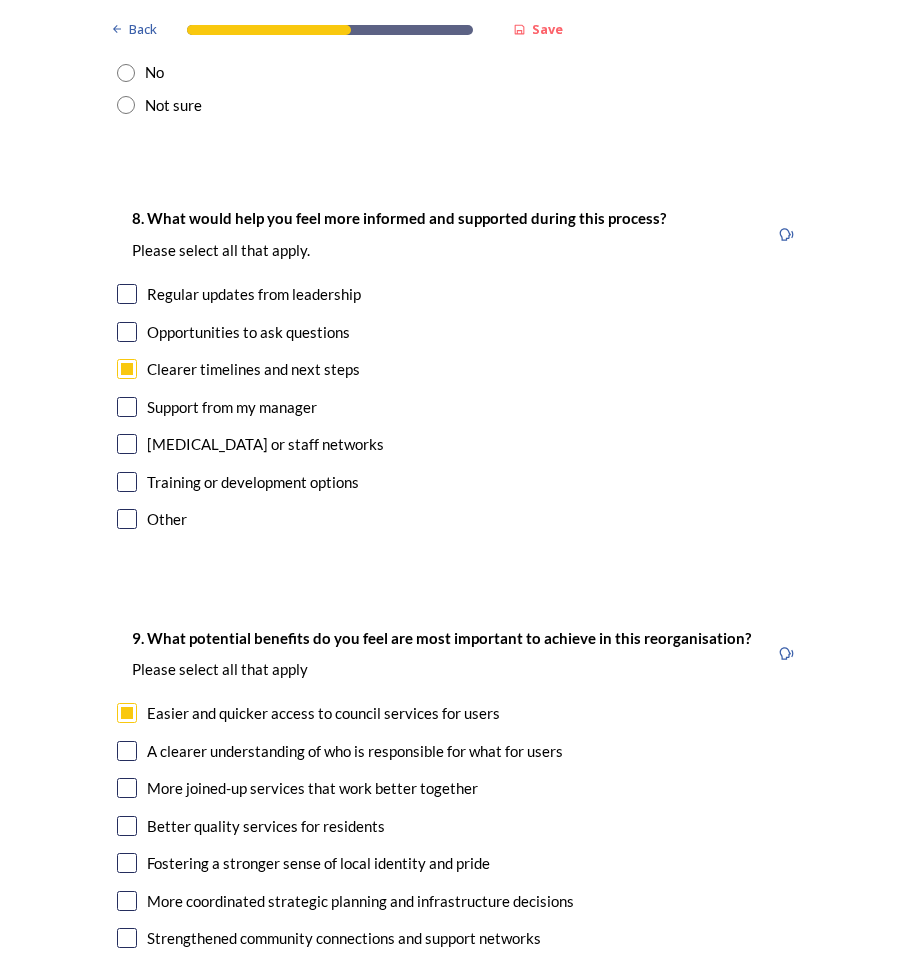 click at bounding box center (127, 751) 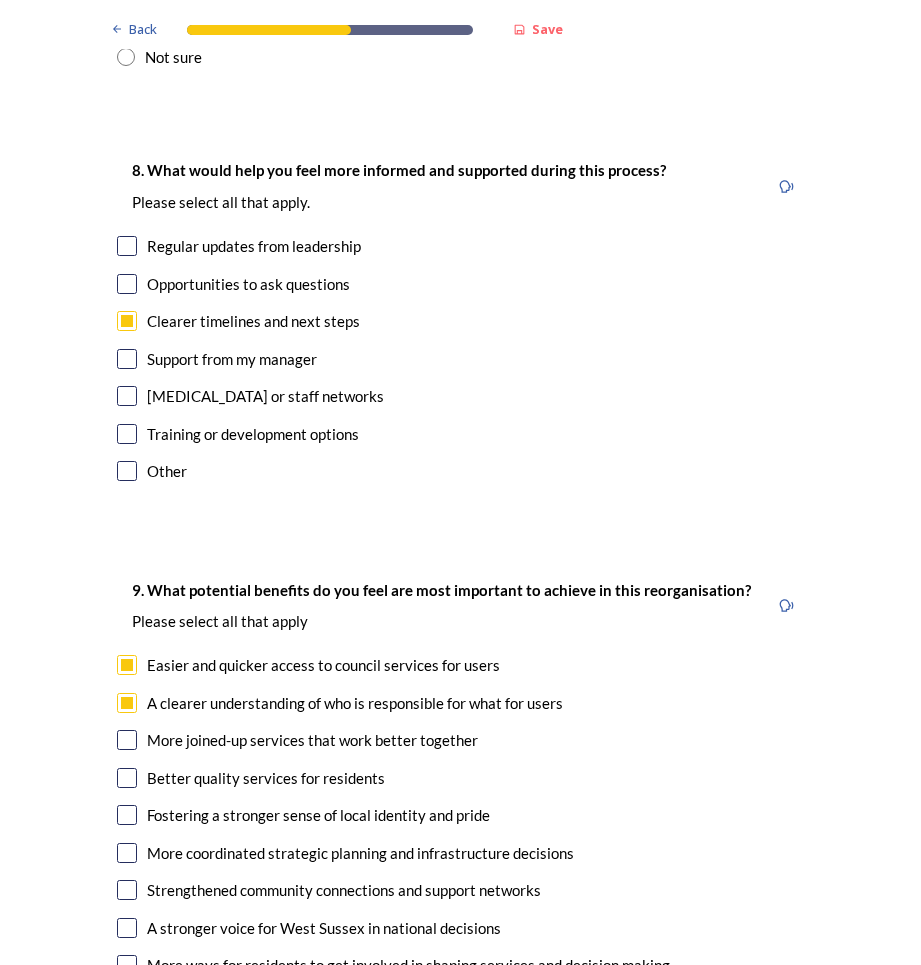 scroll, scrollTop: 4600, scrollLeft: 0, axis: vertical 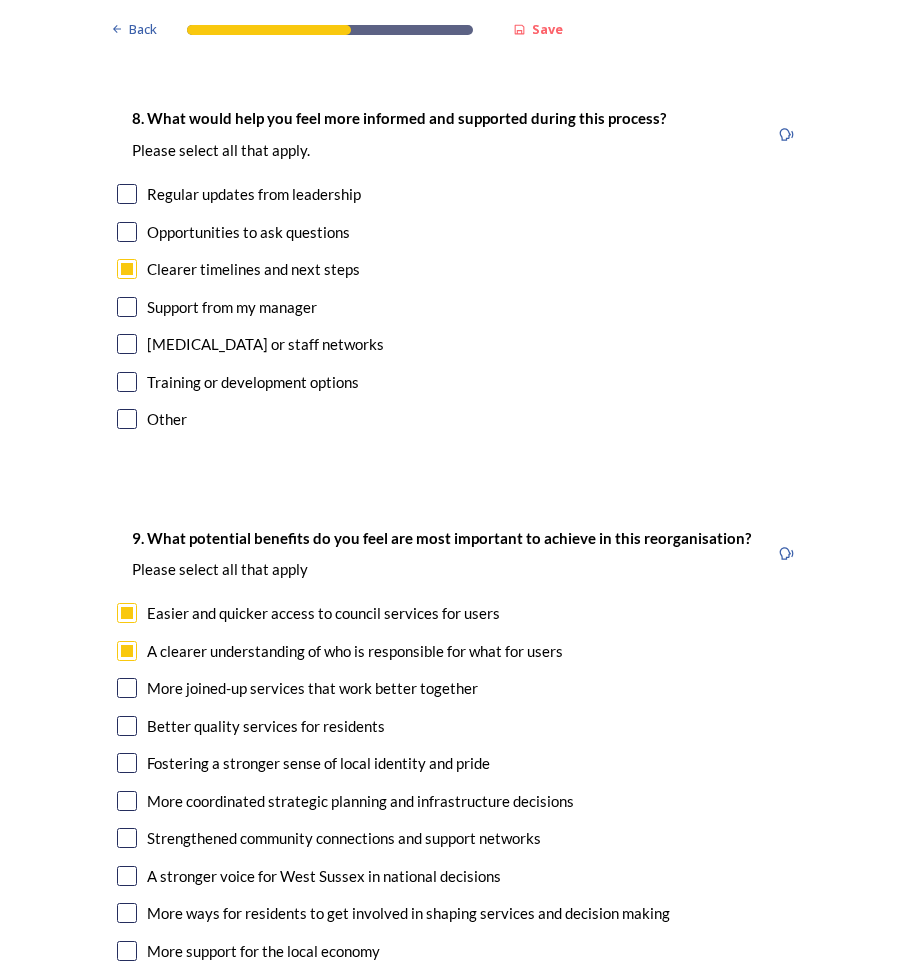 click at bounding box center [127, 838] 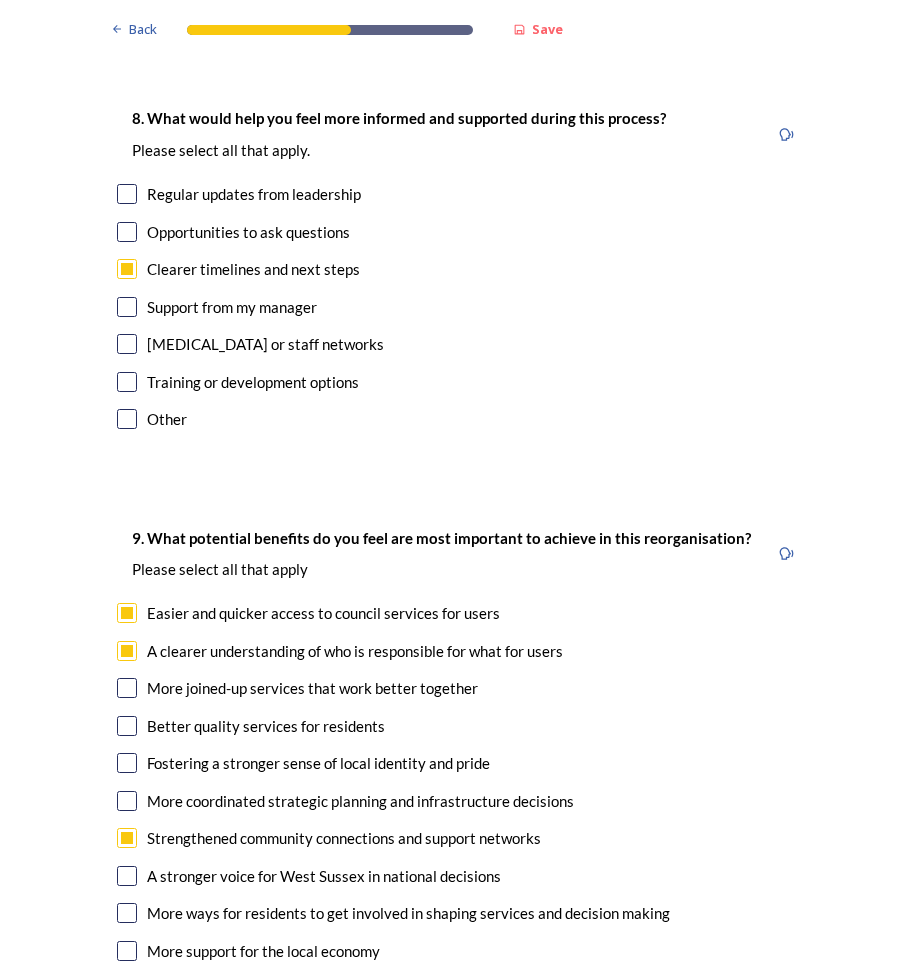 click at bounding box center (127, 876) 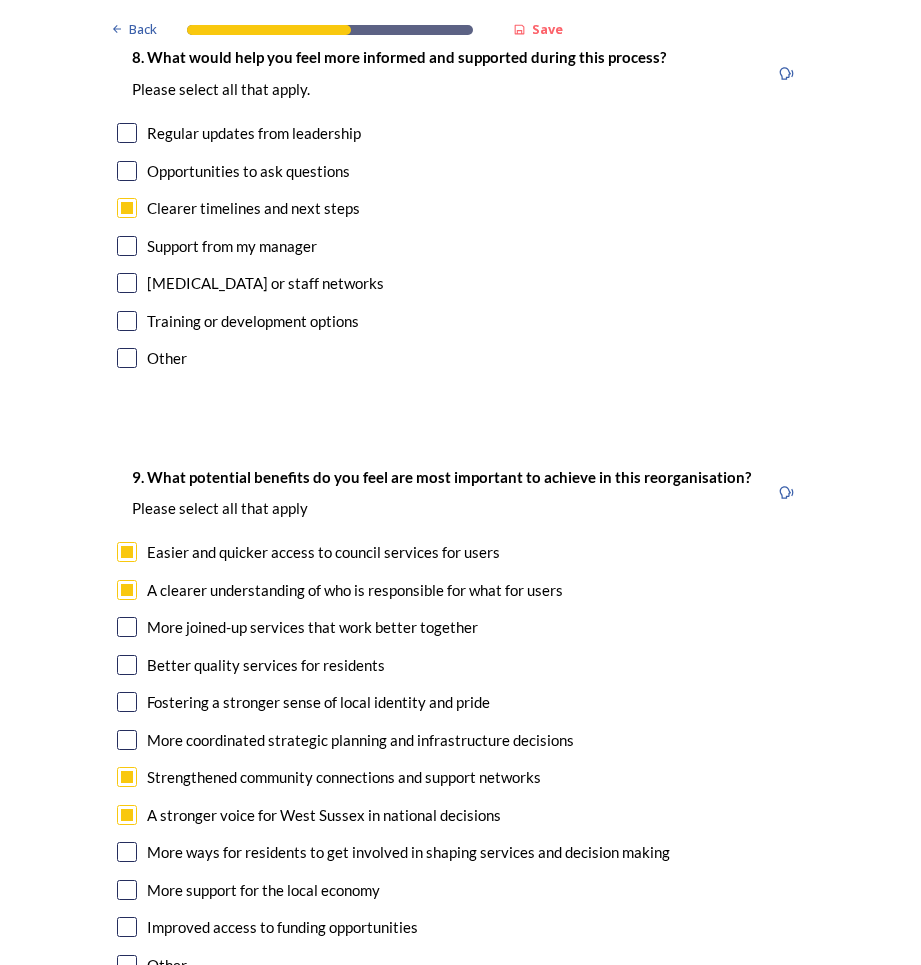 scroll, scrollTop: 4700, scrollLeft: 0, axis: vertical 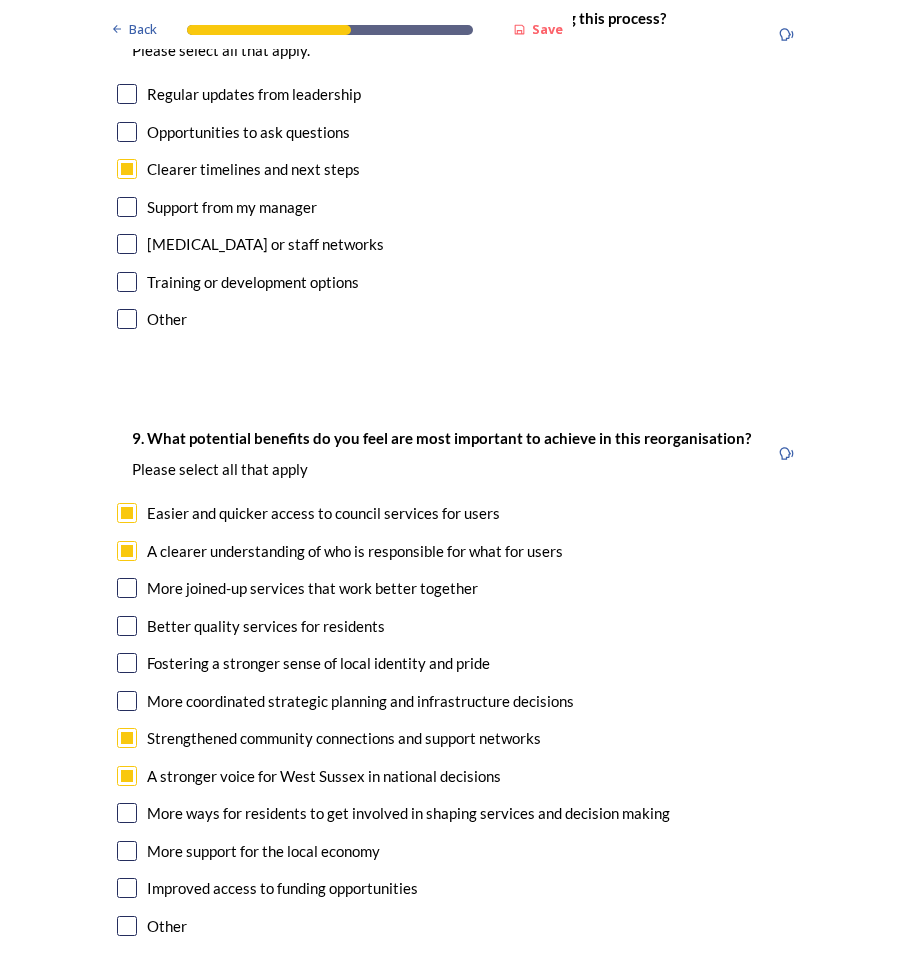 click at bounding box center (127, 851) 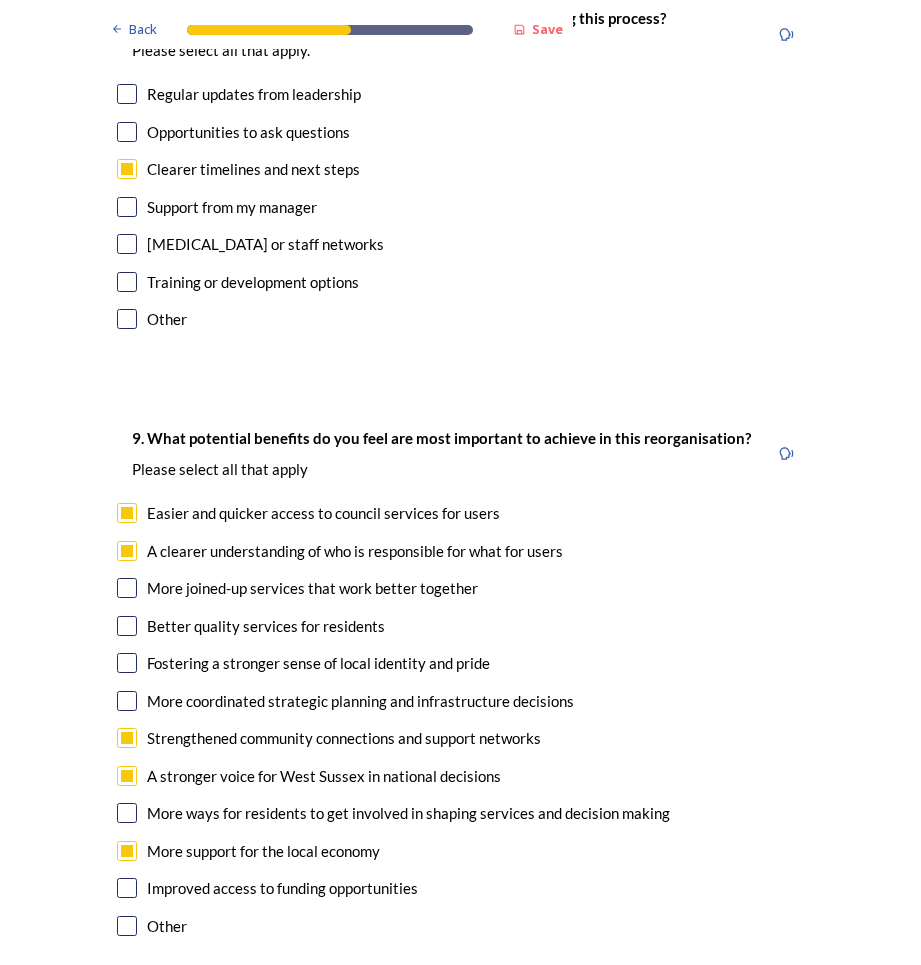 click at bounding box center (127, 888) 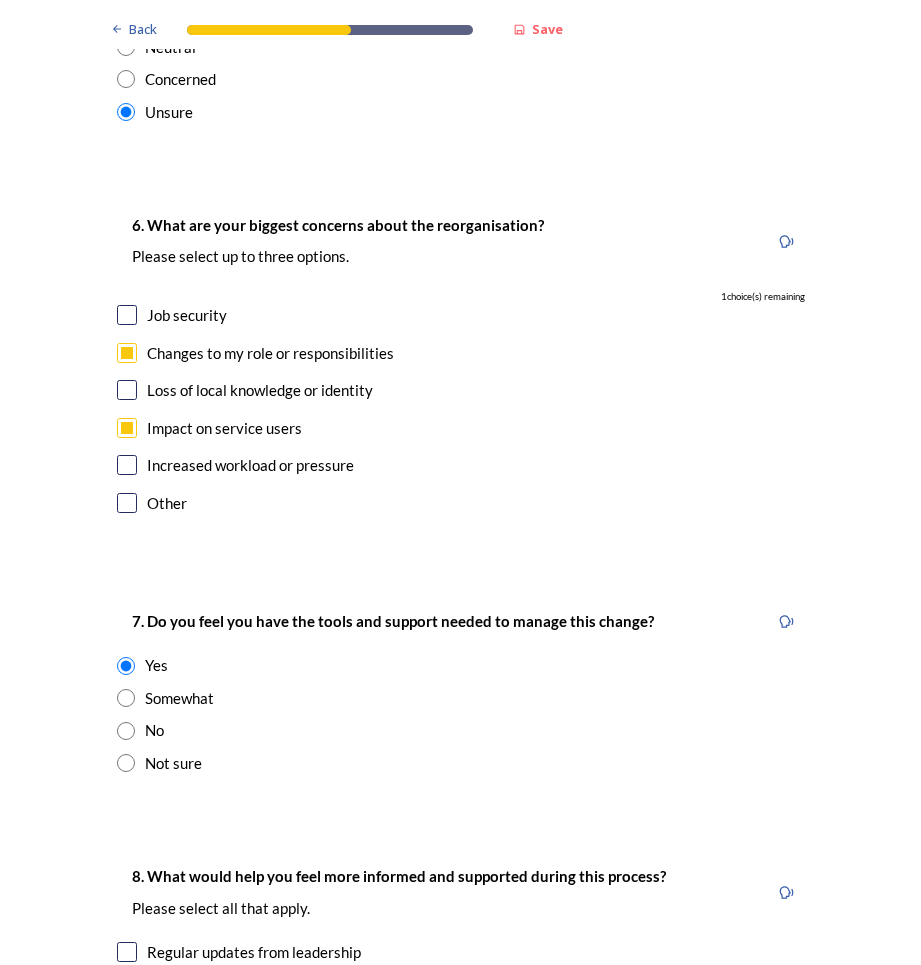 scroll, scrollTop: 3800, scrollLeft: 0, axis: vertical 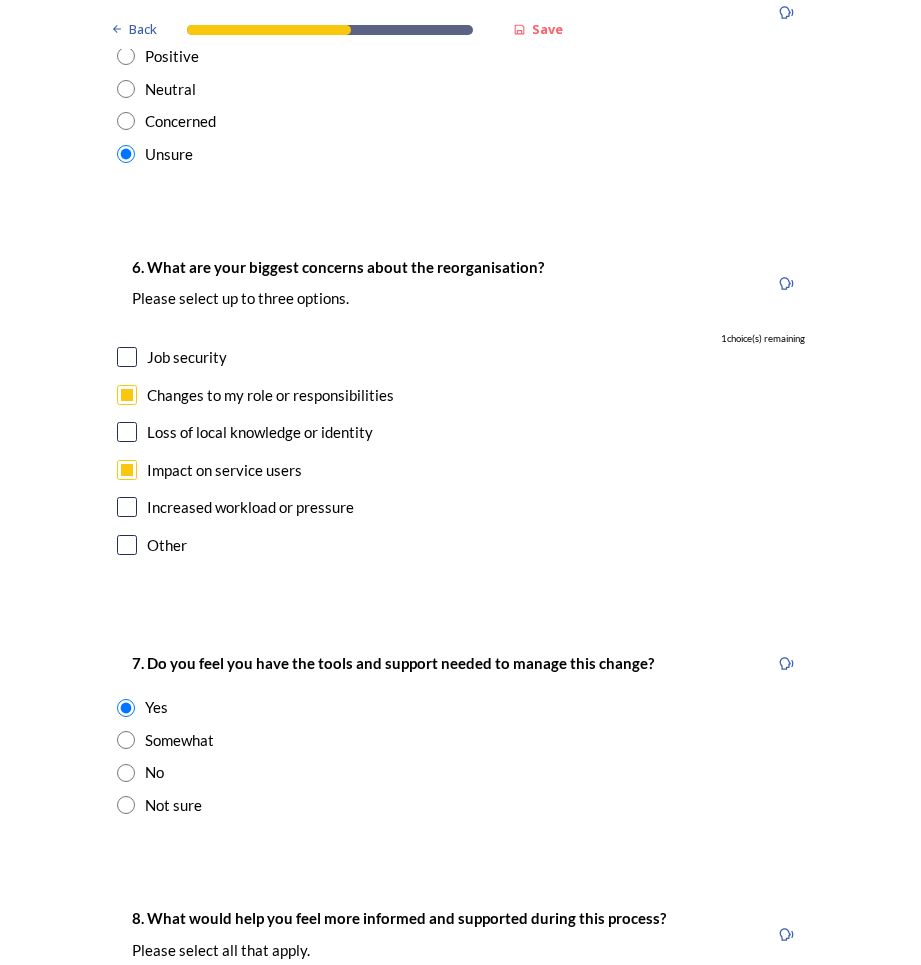 click at bounding box center [127, 432] 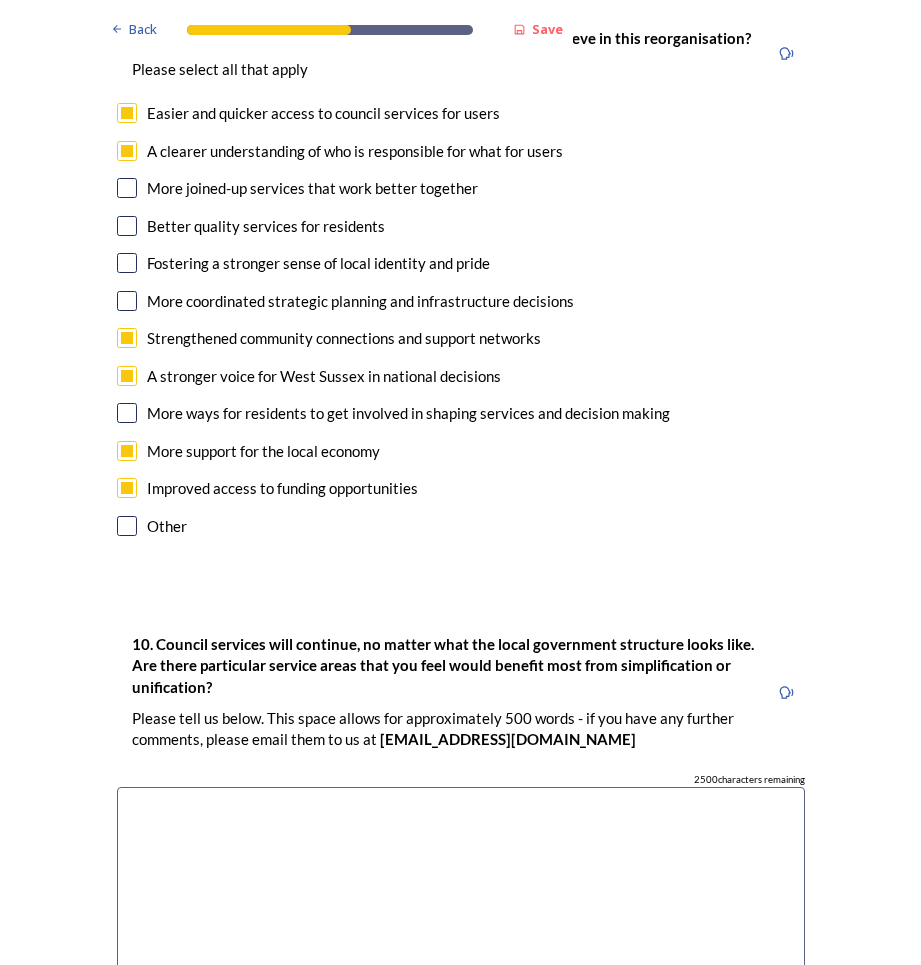 scroll, scrollTop: 5200, scrollLeft: 0, axis: vertical 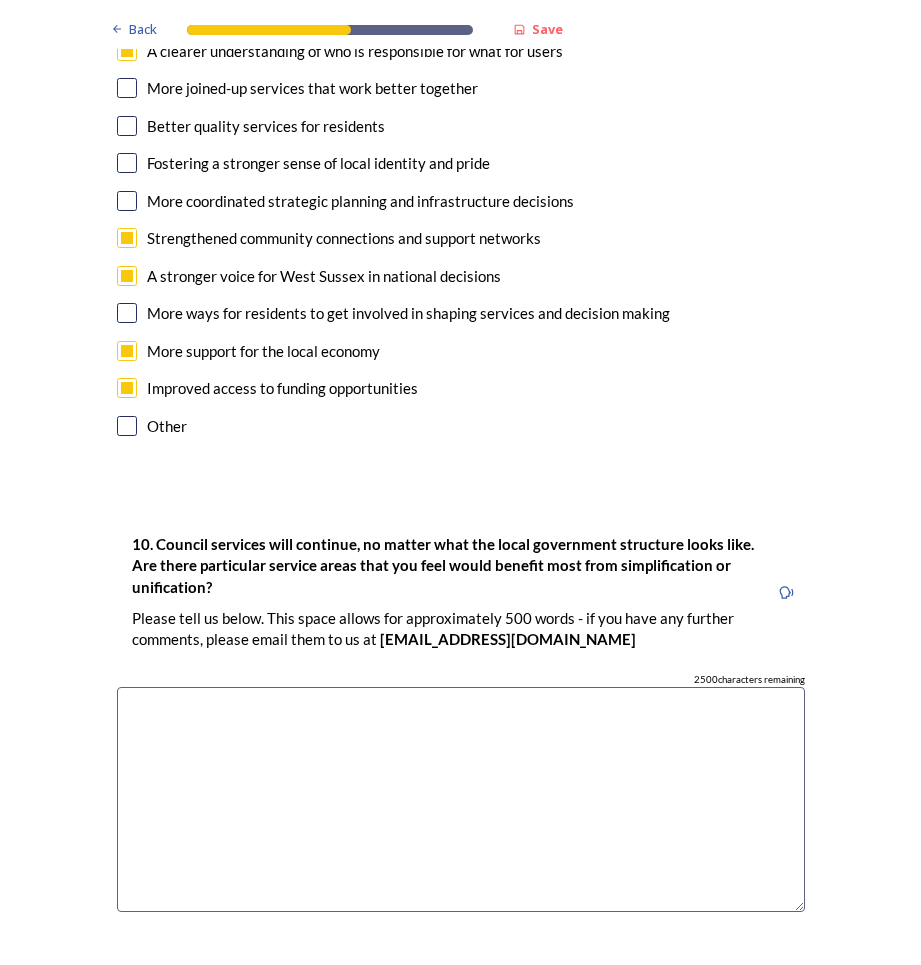 click at bounding box center (461, 799) 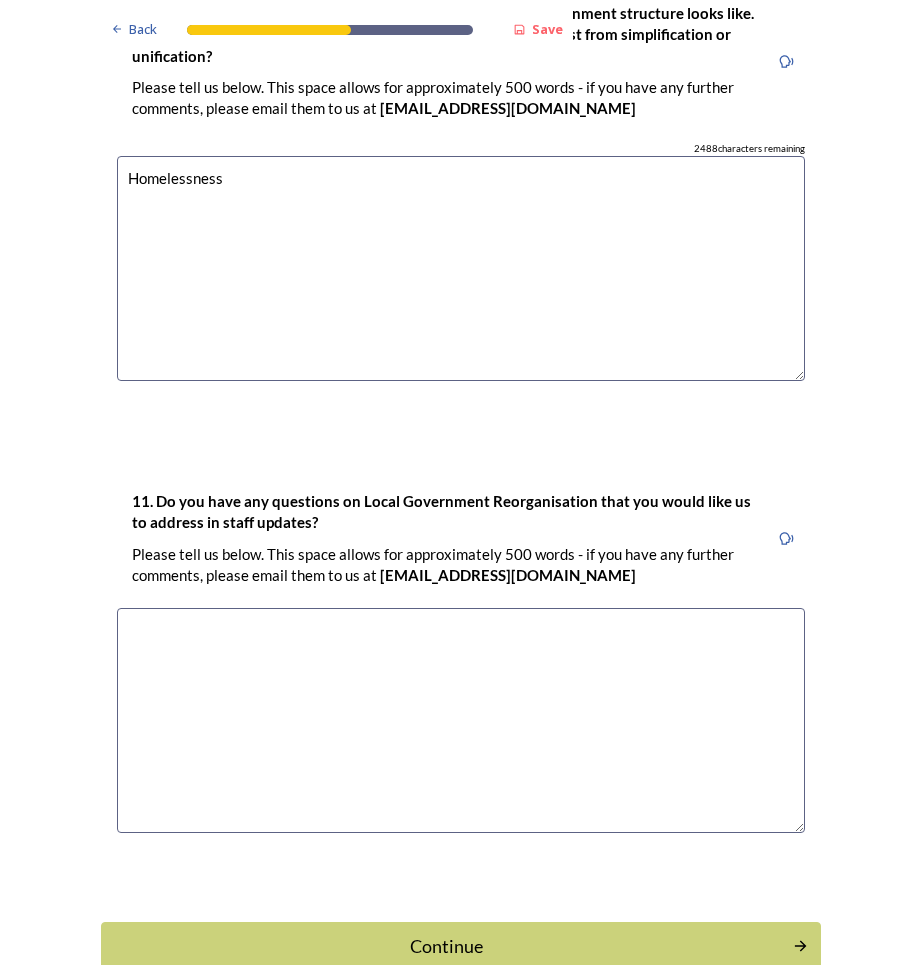 scroll, scrollTop: 5749, scrollLeft: 0, axis: vertical 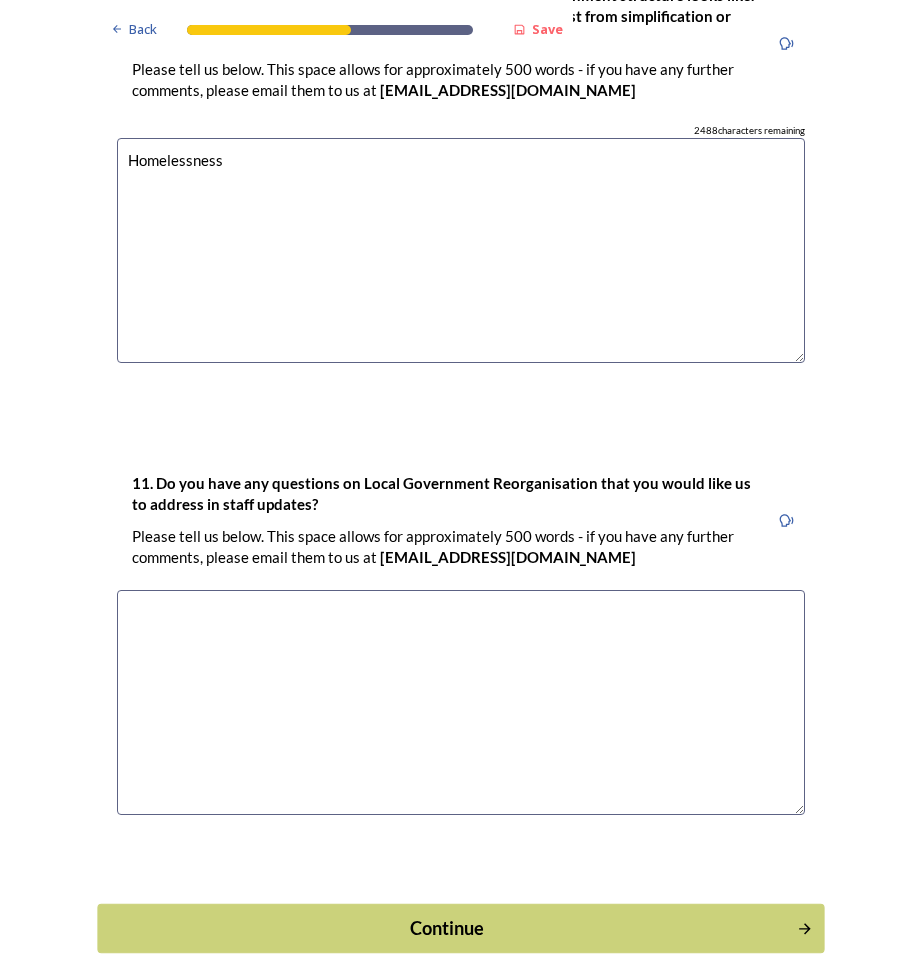 type on "Homelessness" 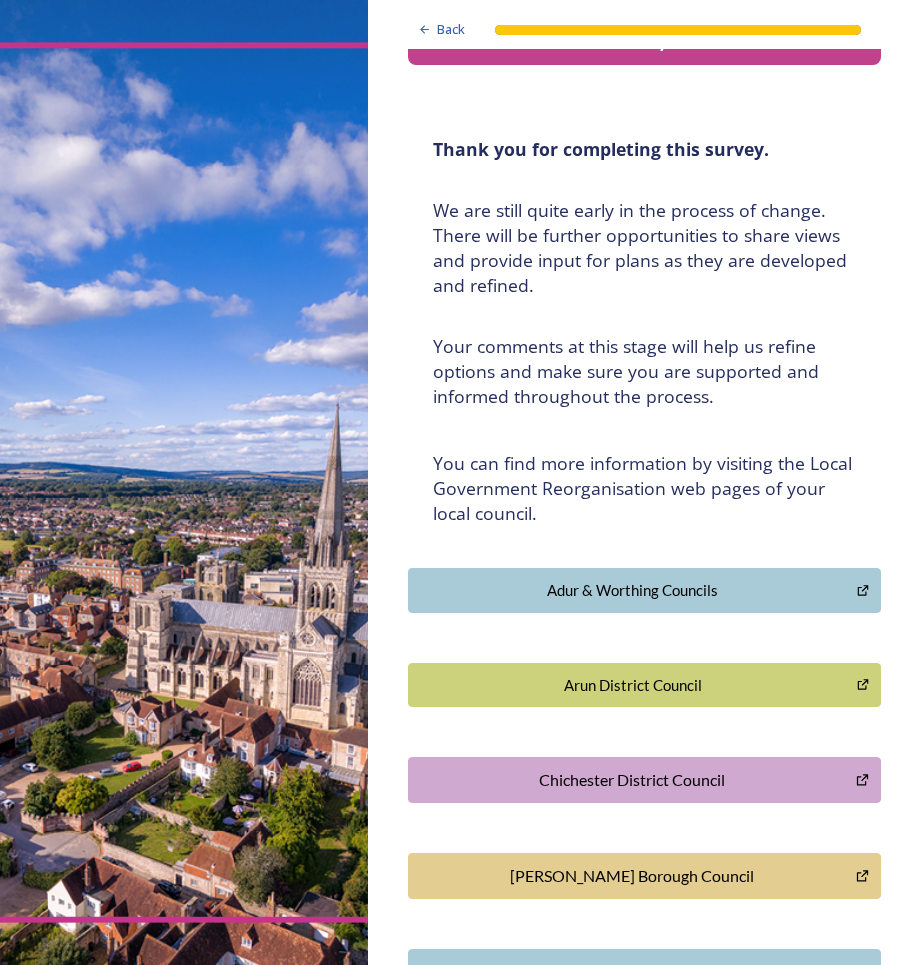scroll, scrollTop: 100, scrollLeft: 0, axis: vertical 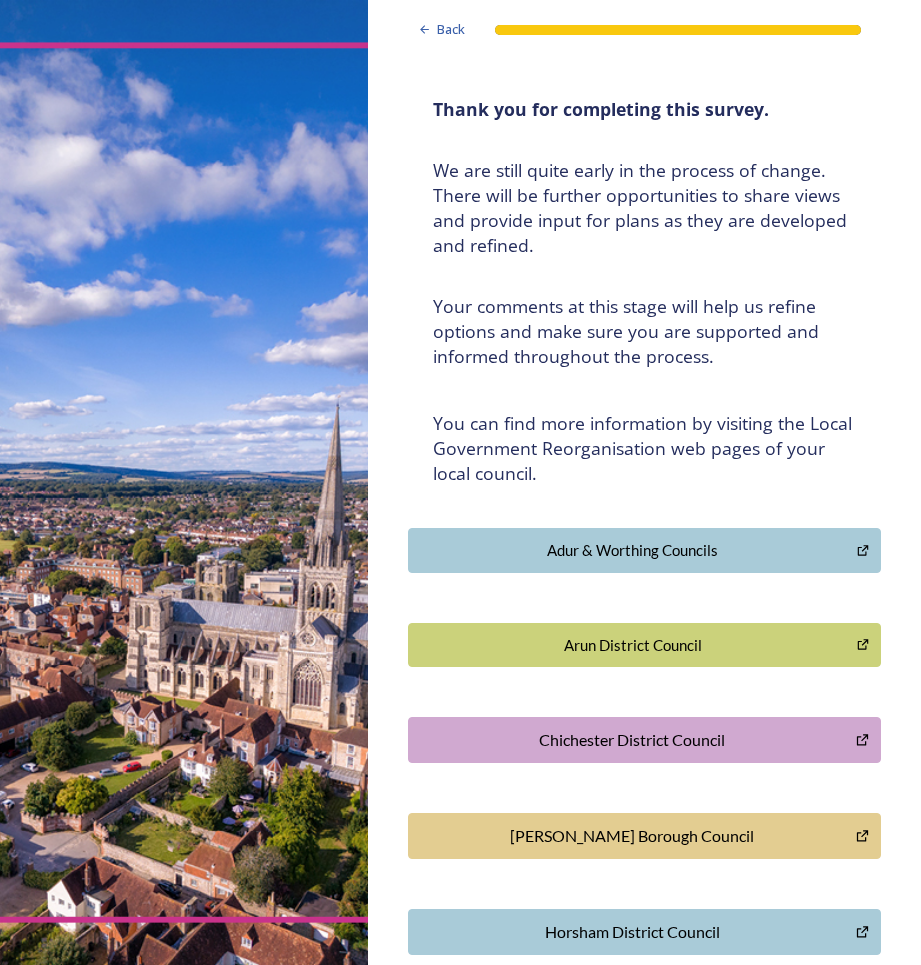 click on "Chichester District Council" at bounding box center (632, 740) 